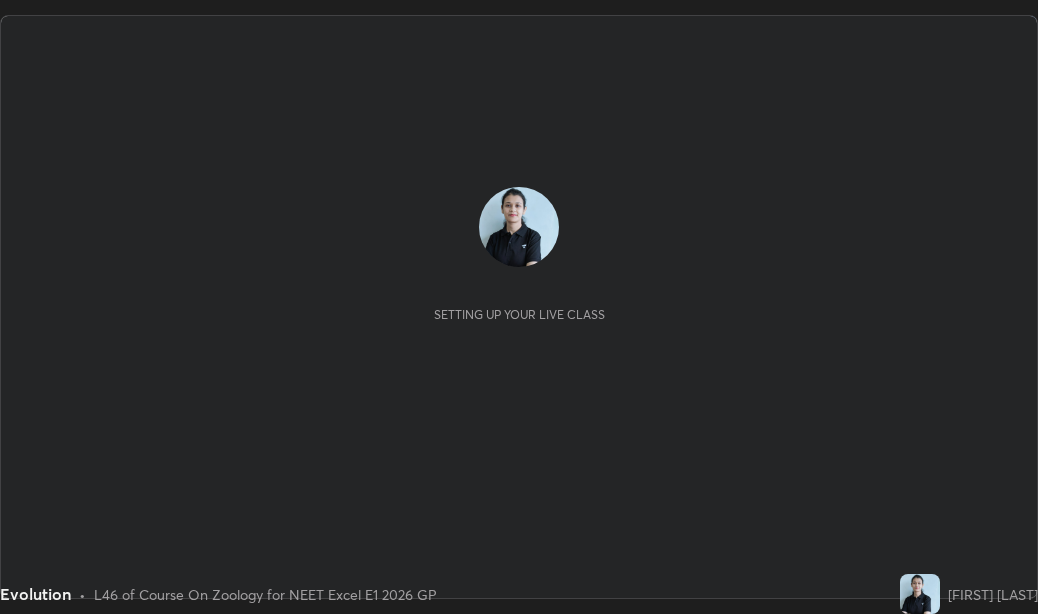 scroll, scrollTop: 0, scrollLeft: 0, axis: both 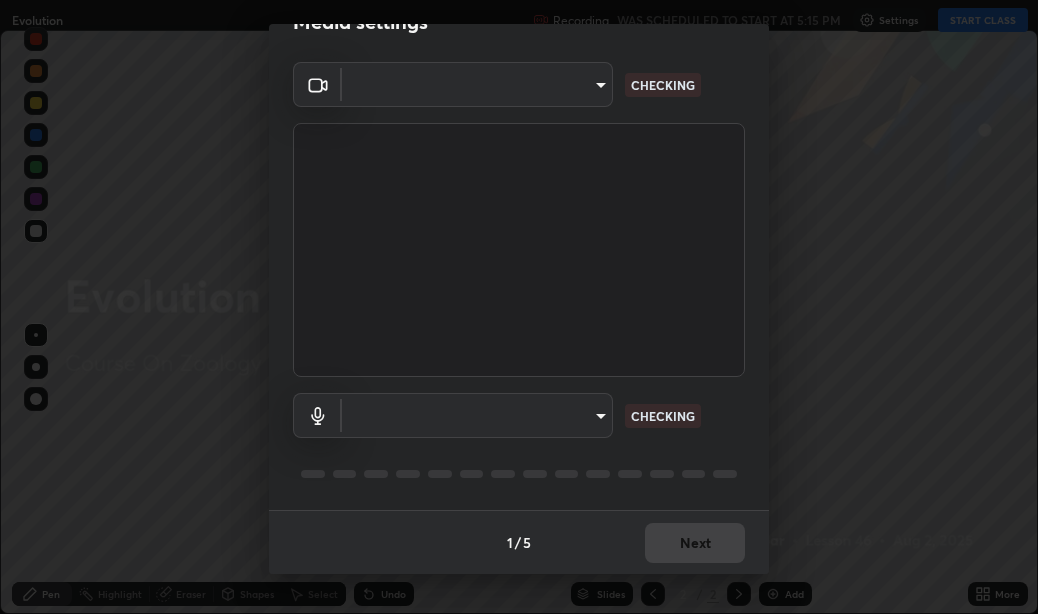 type on "bceb0d39e59d1d39637426b33c08aaa7dd42d03aa0ac193b5e2a50f4191d10bf" 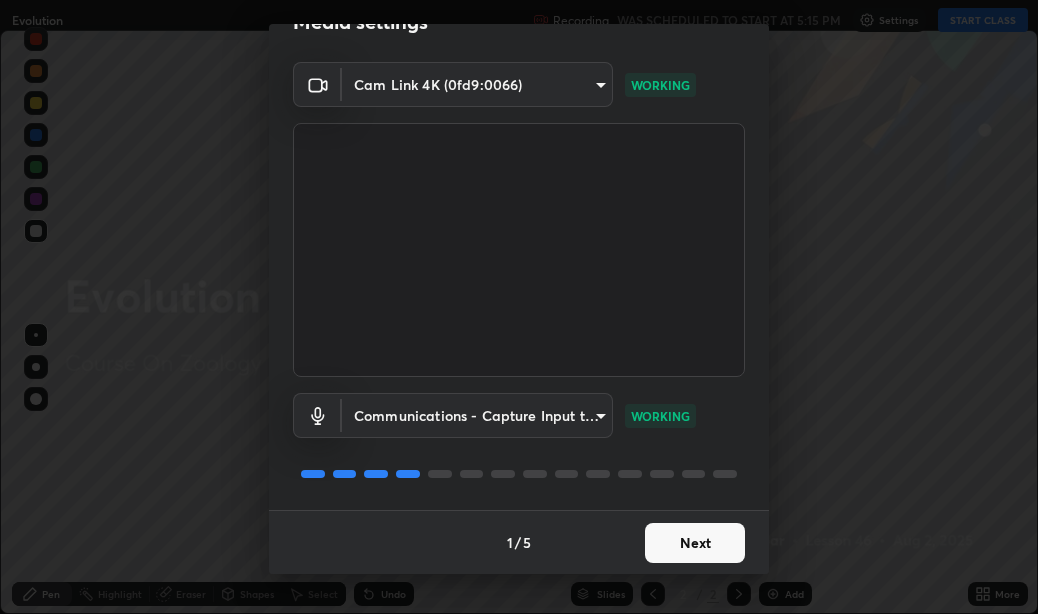 click on "Next" at bounding box center (695, 543) 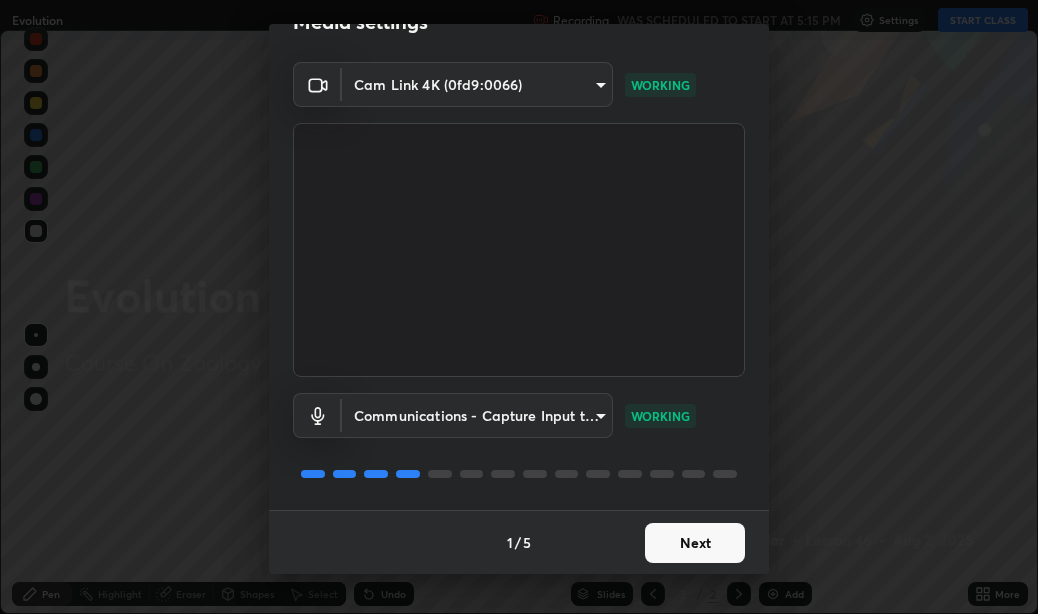 scroll, scrollTop: 0, scrollLeft: 0, axis: both 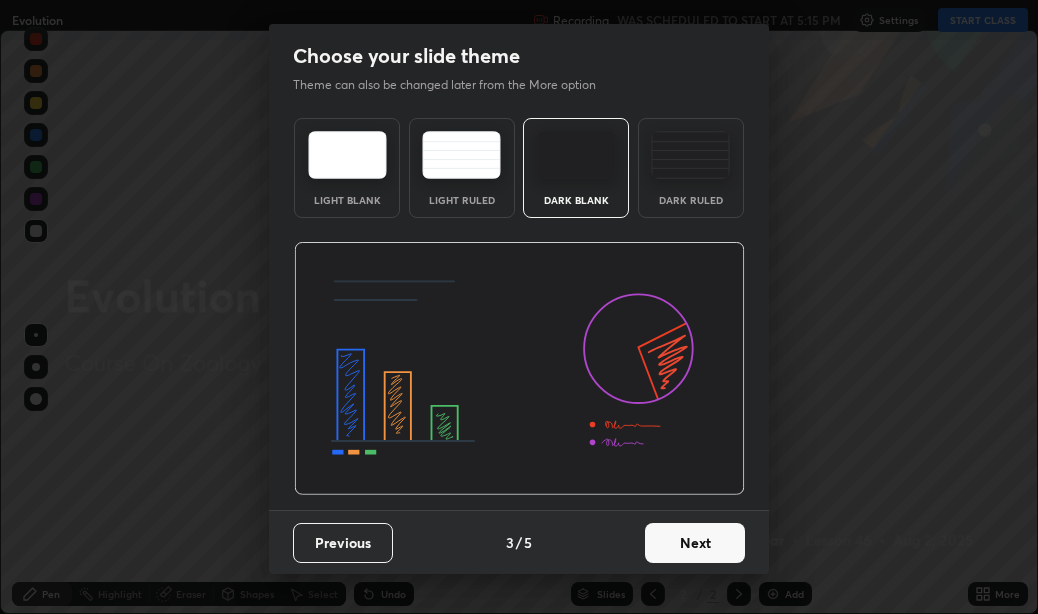 click on "Next" at bounding box center (695, 543) 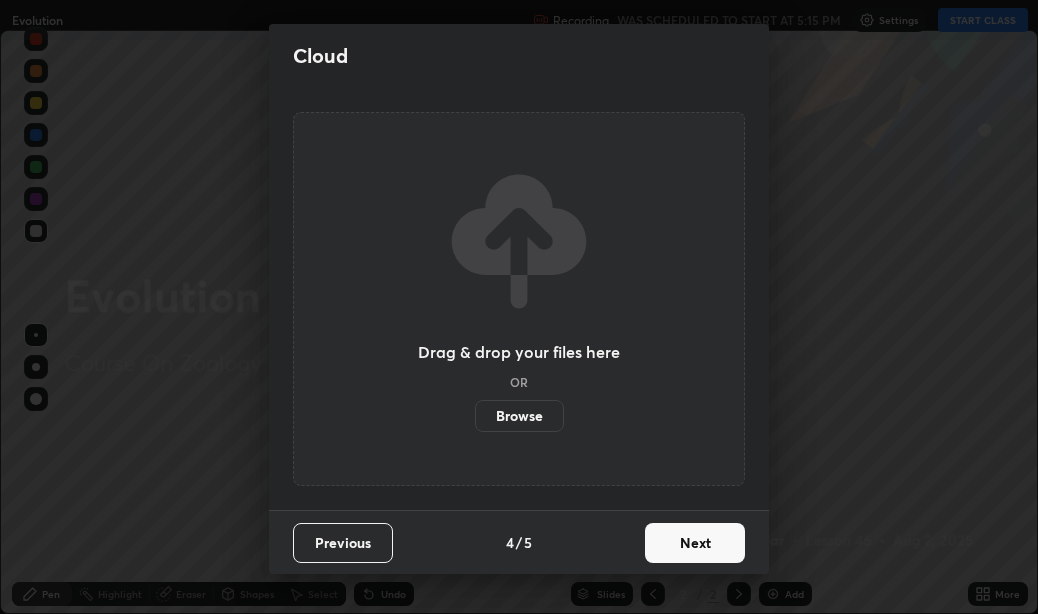 click on "Next" at bounding box center (695, 543) 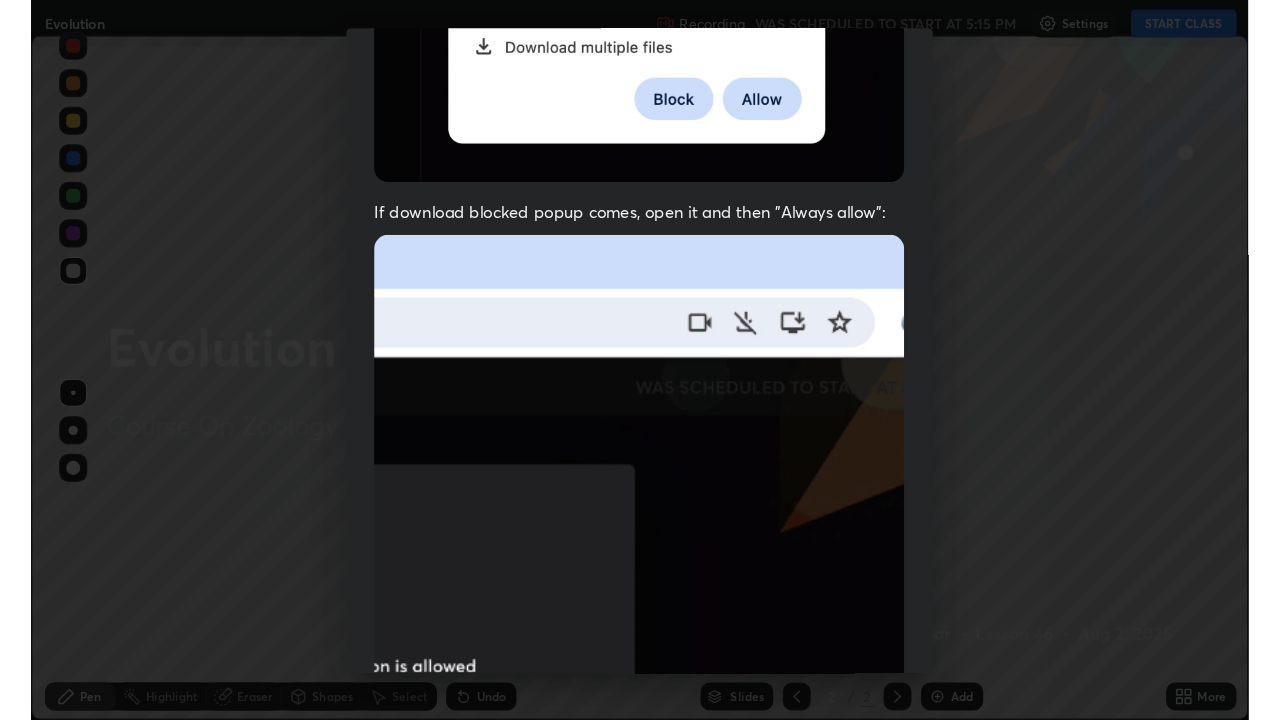 scroll, scrollTop: 450, scrollLeft: 0, axis: vertical 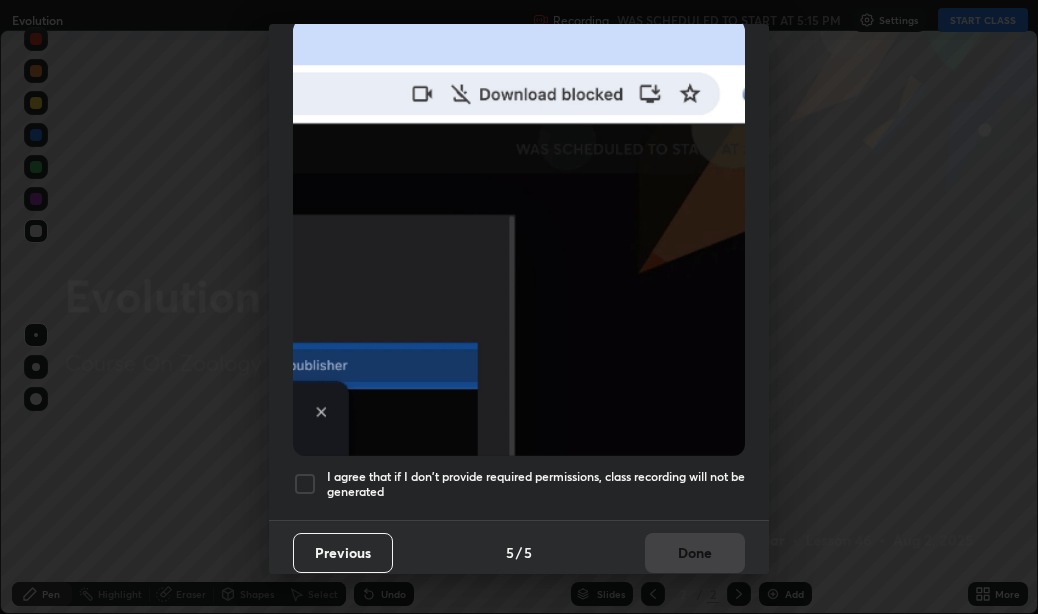 click at bounding box center [305, 484] 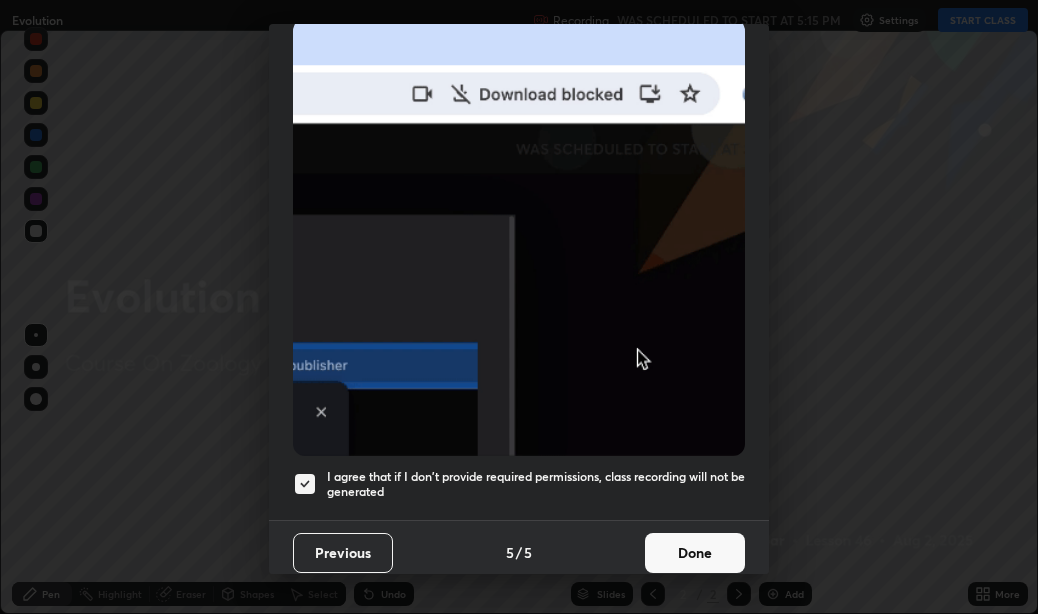 click on "Done" at bounding box center [695, 553] 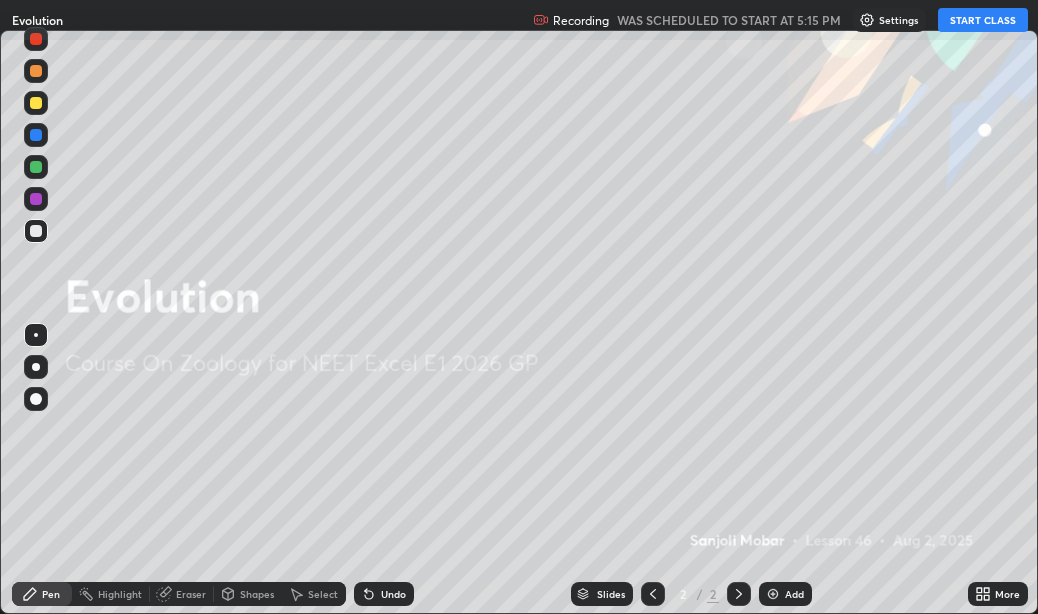 click on "START CLASS" at bounding box center [983, 20] 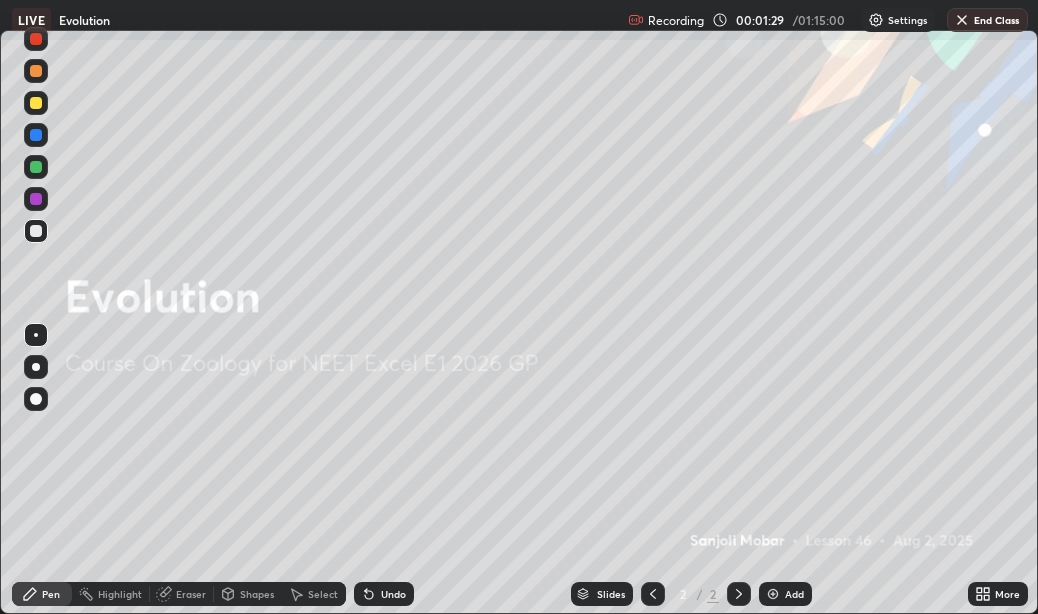 click 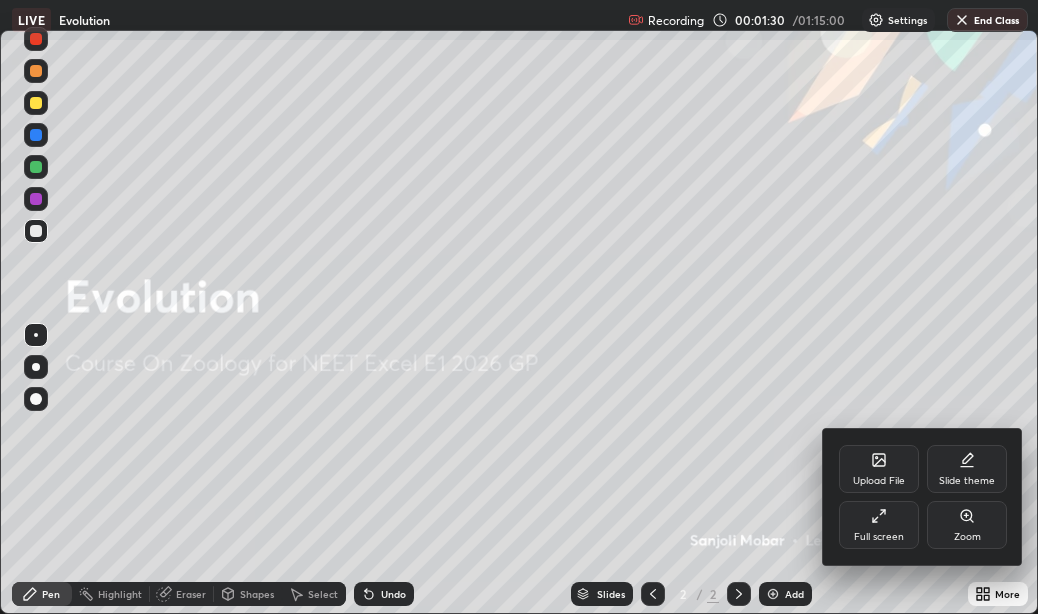 click 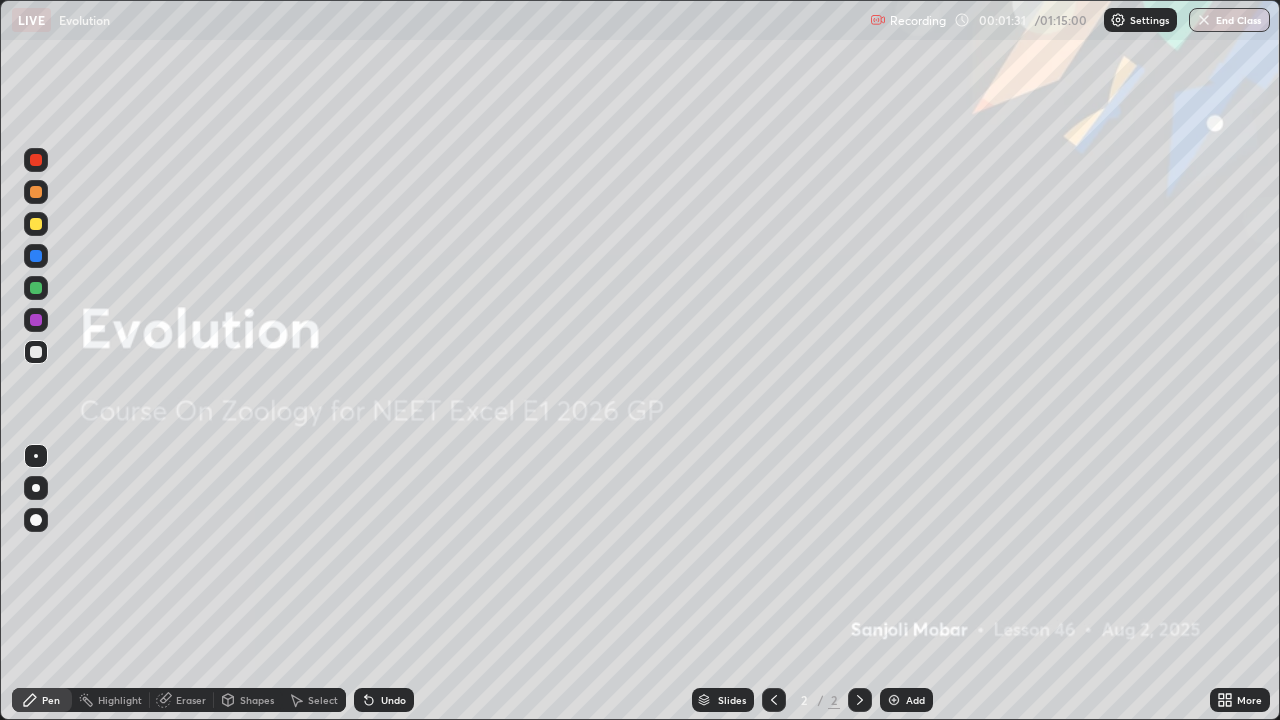 scroll, scrollTop: 99280, scrollLeft: 98720, axis: both 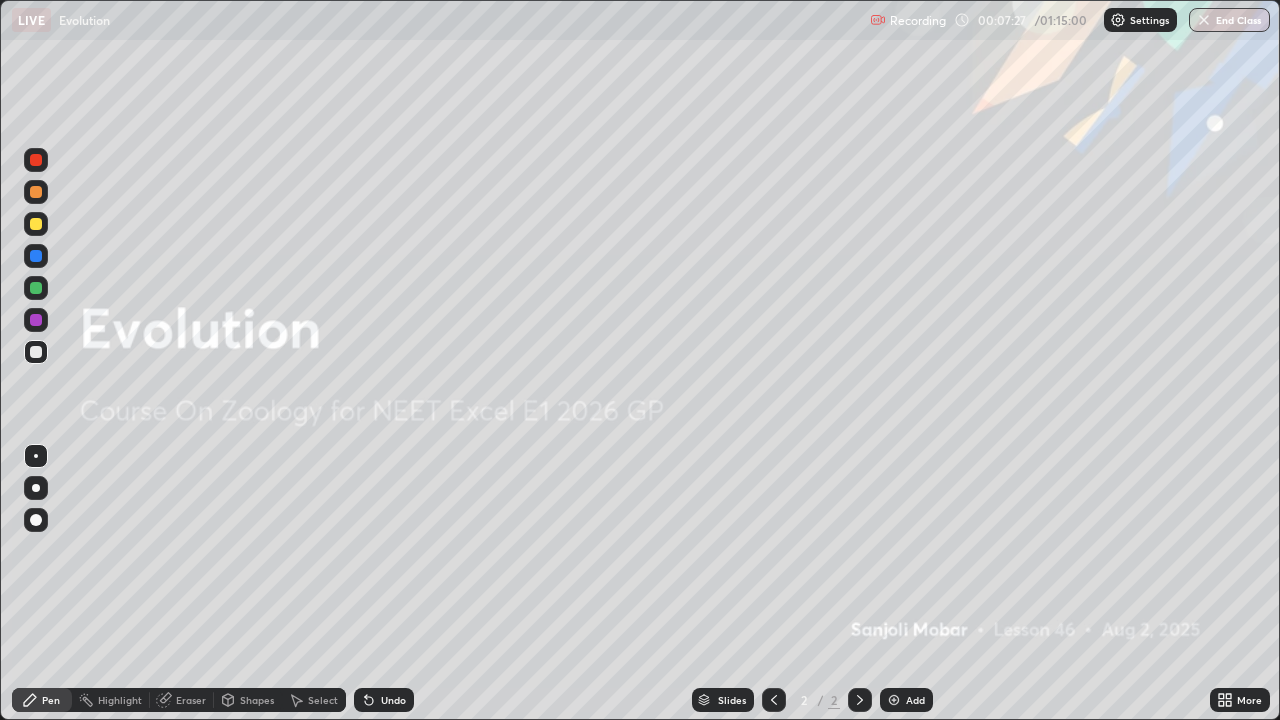 click at bounding box center [36, 320] 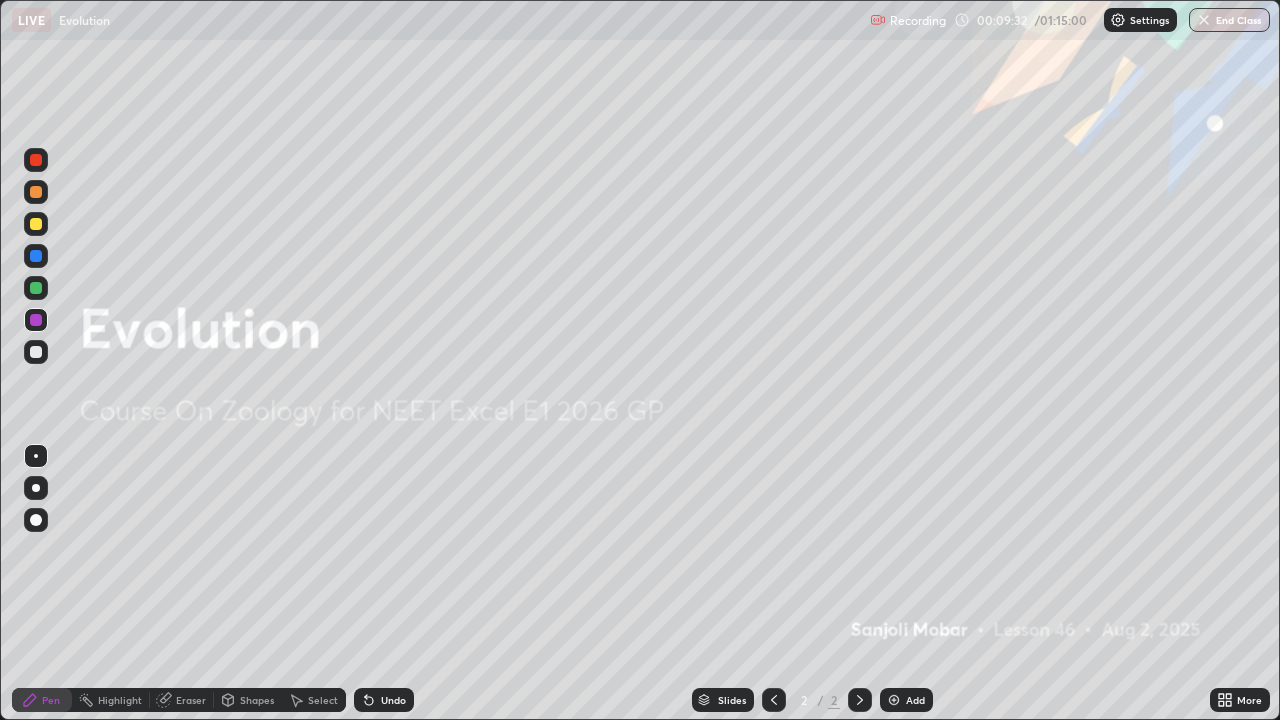click 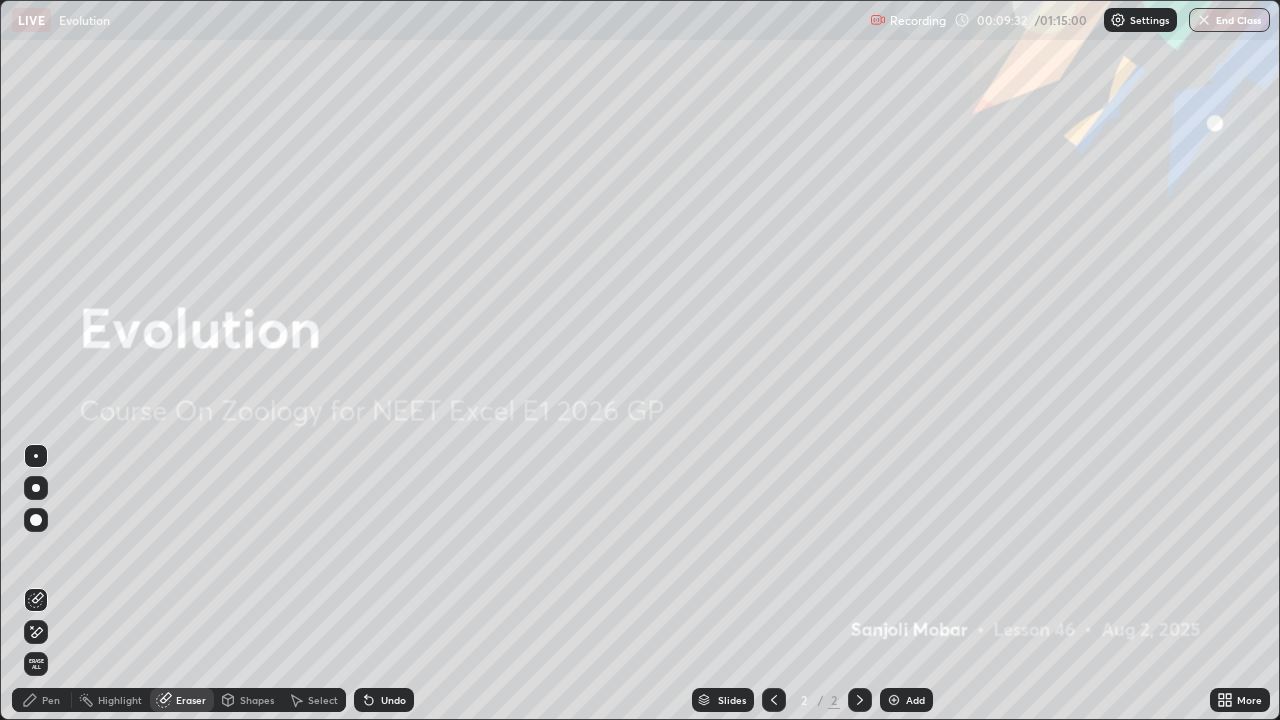 click 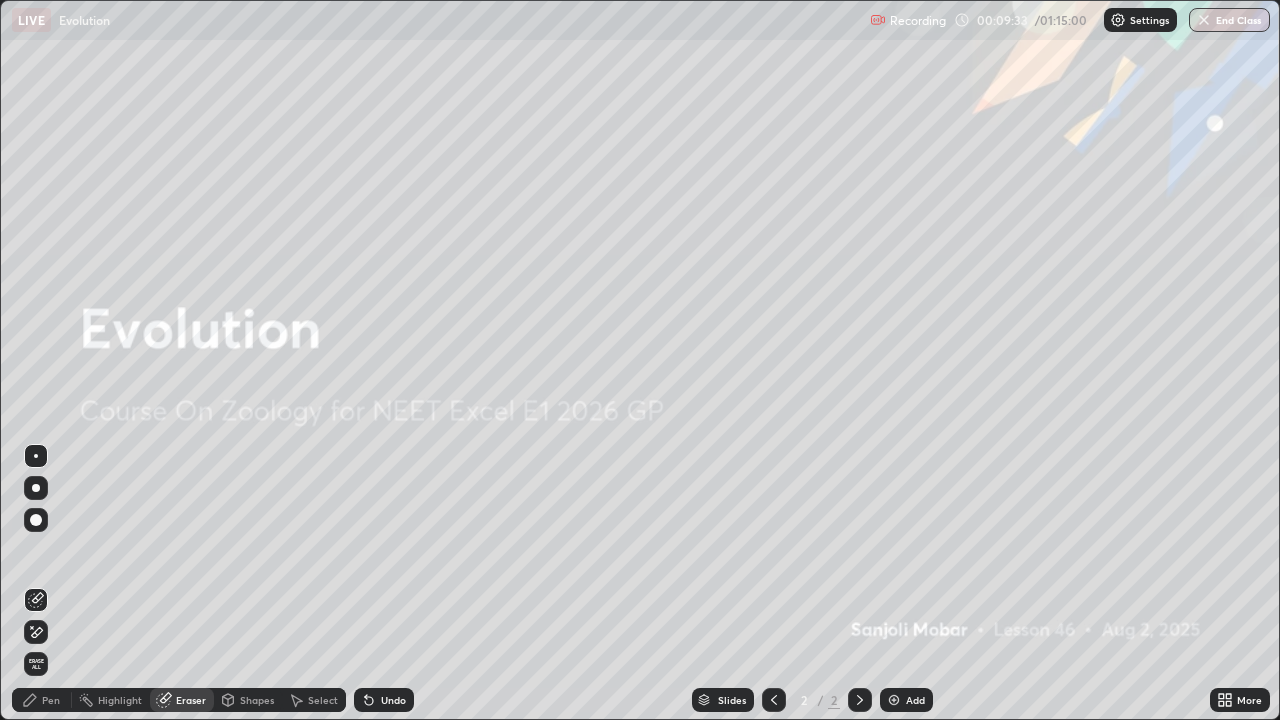 click on "Erase all" at bounding box center [36, 664] 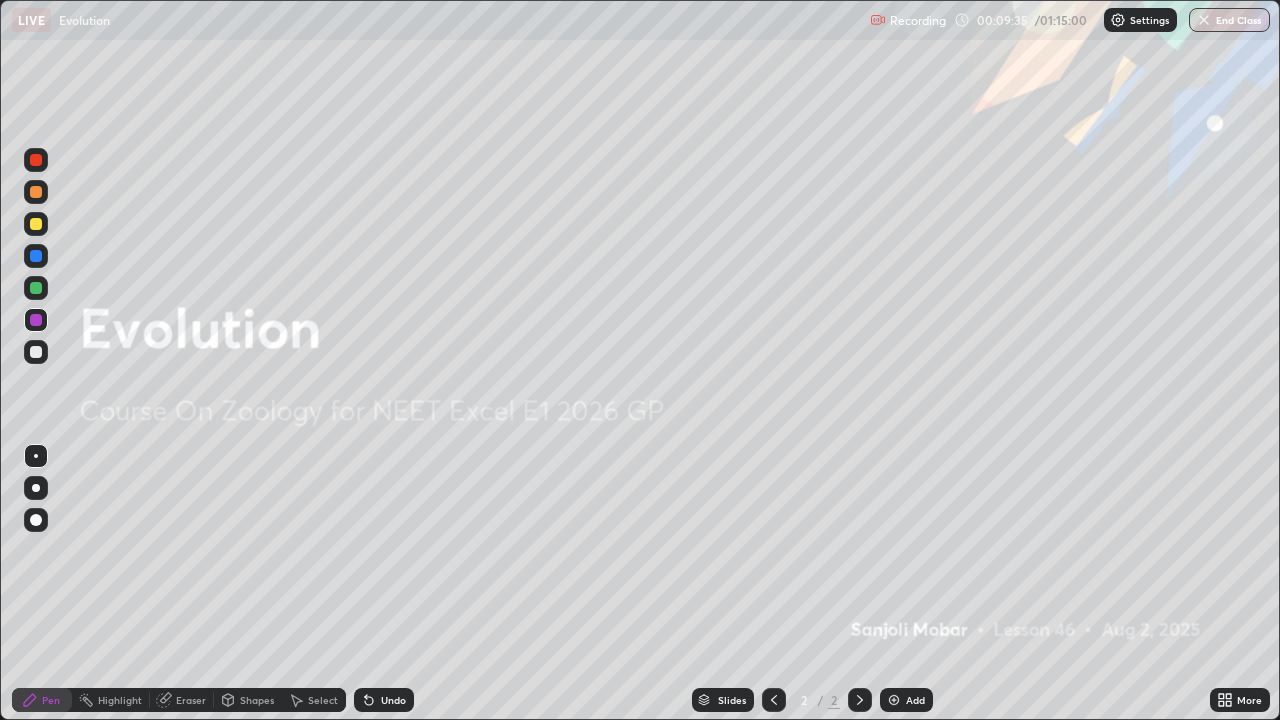 click on "Add" at bounding box center [906, 700] 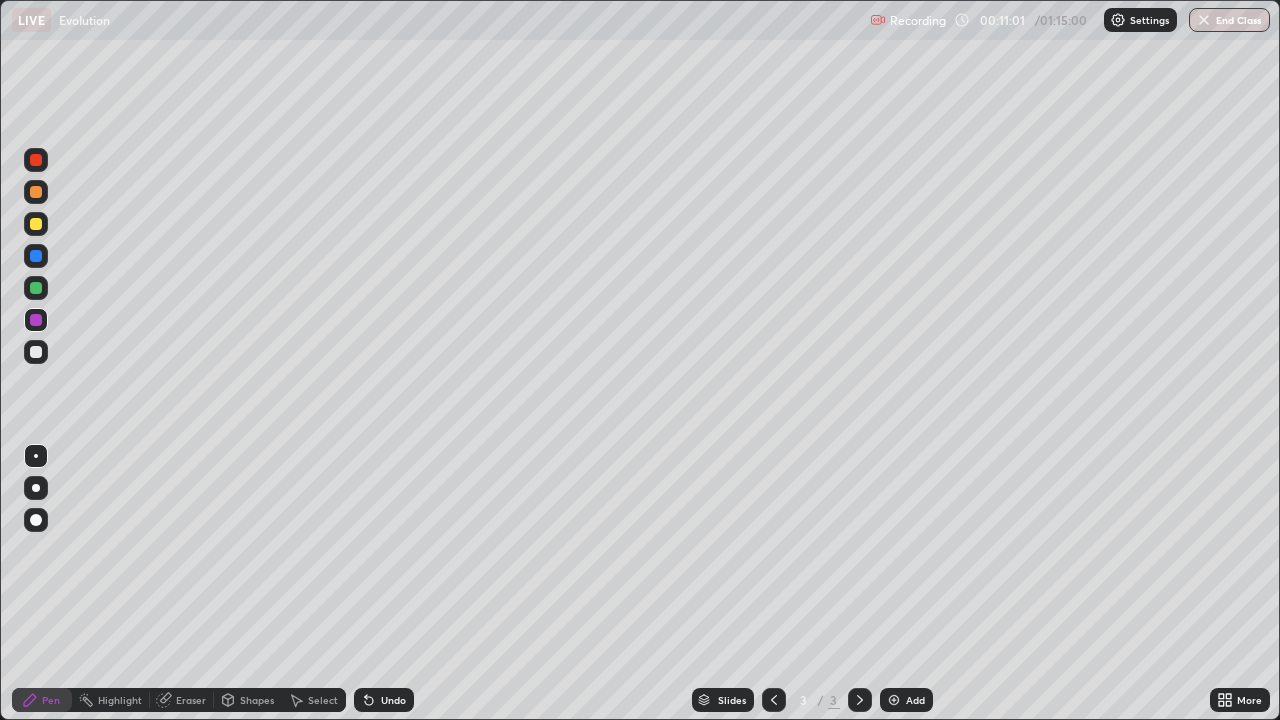 click at bounding box center (36, 352) 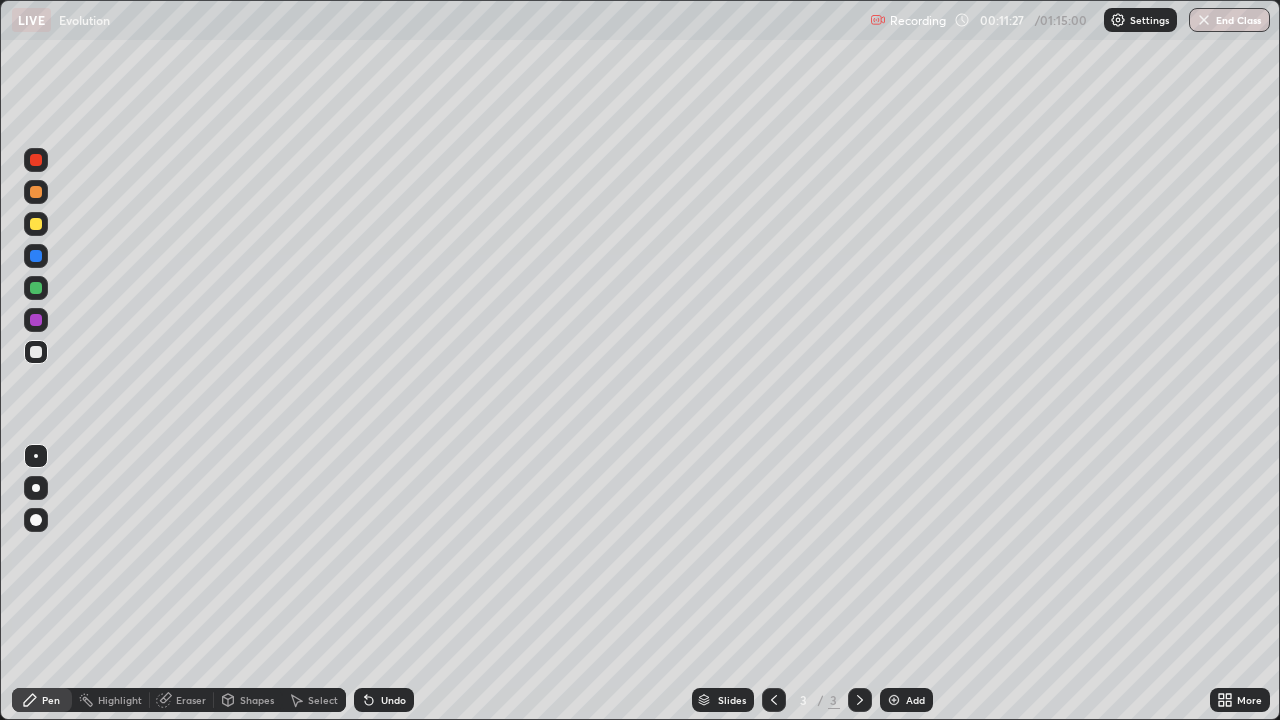 click at bounding box center [36, 224] 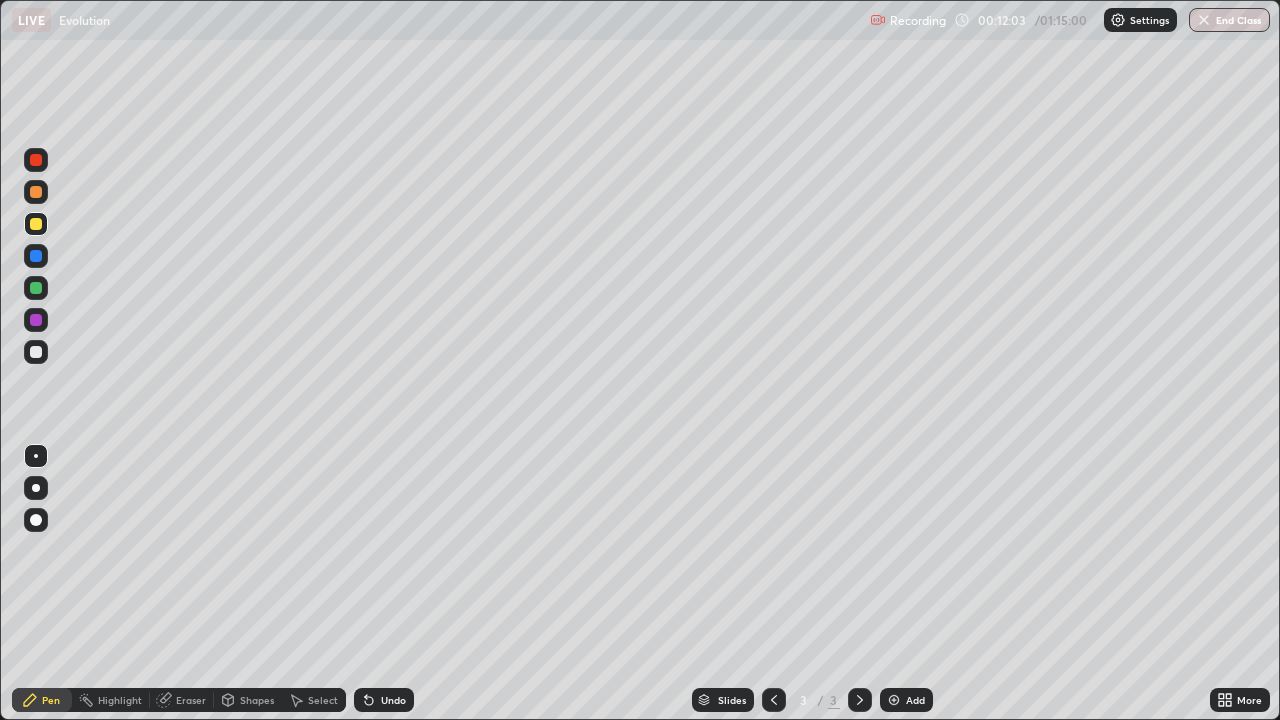 click at bounding box center [36, 352] 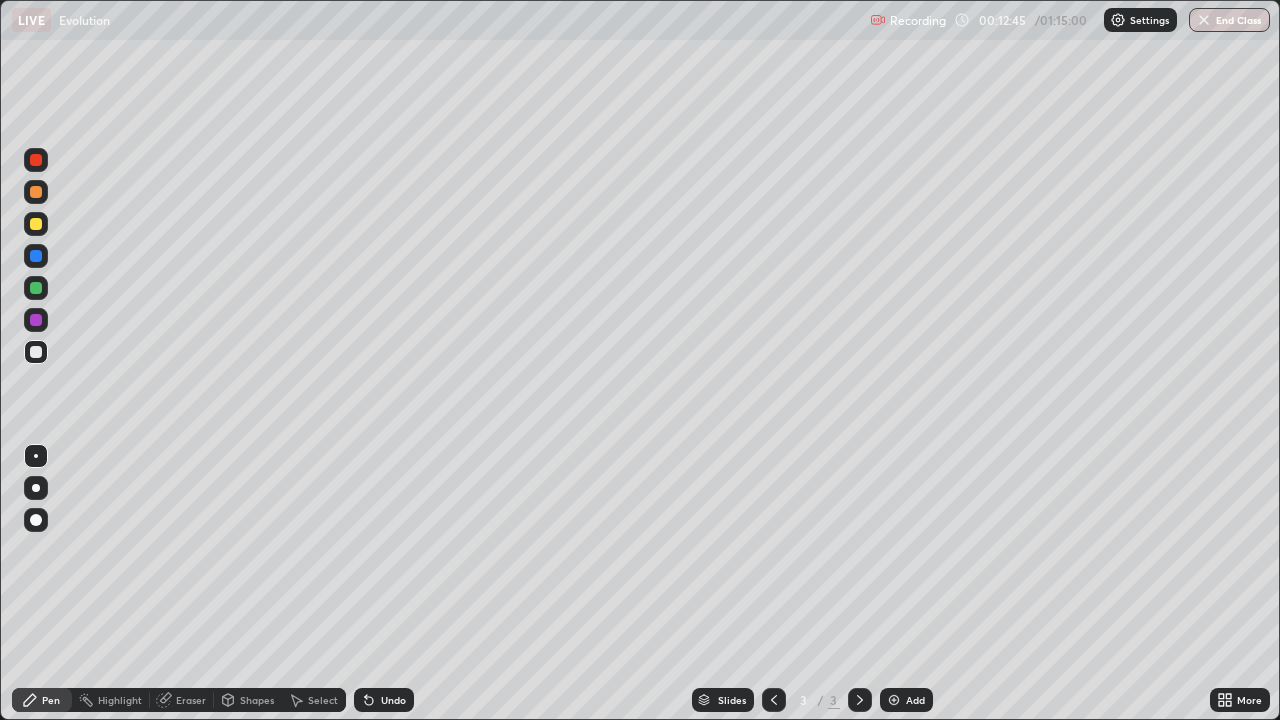click at bounding box center [36, 224] 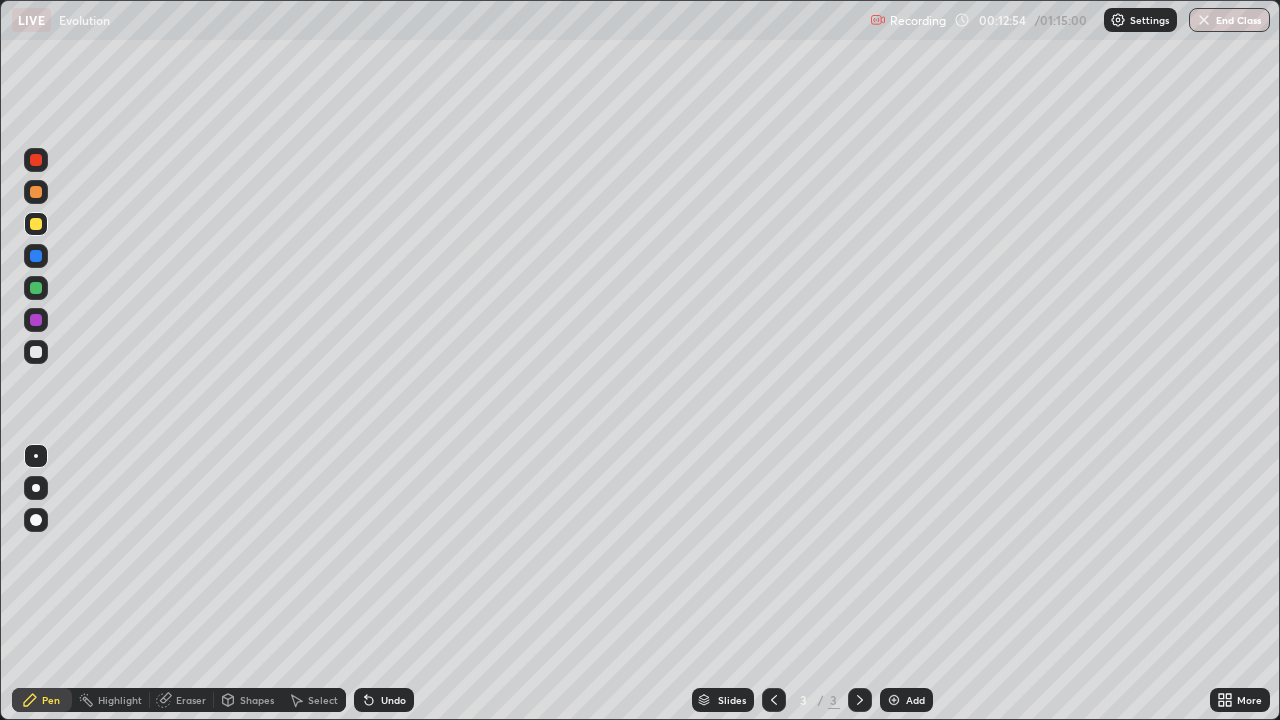 click at bounding box center [36, 352] 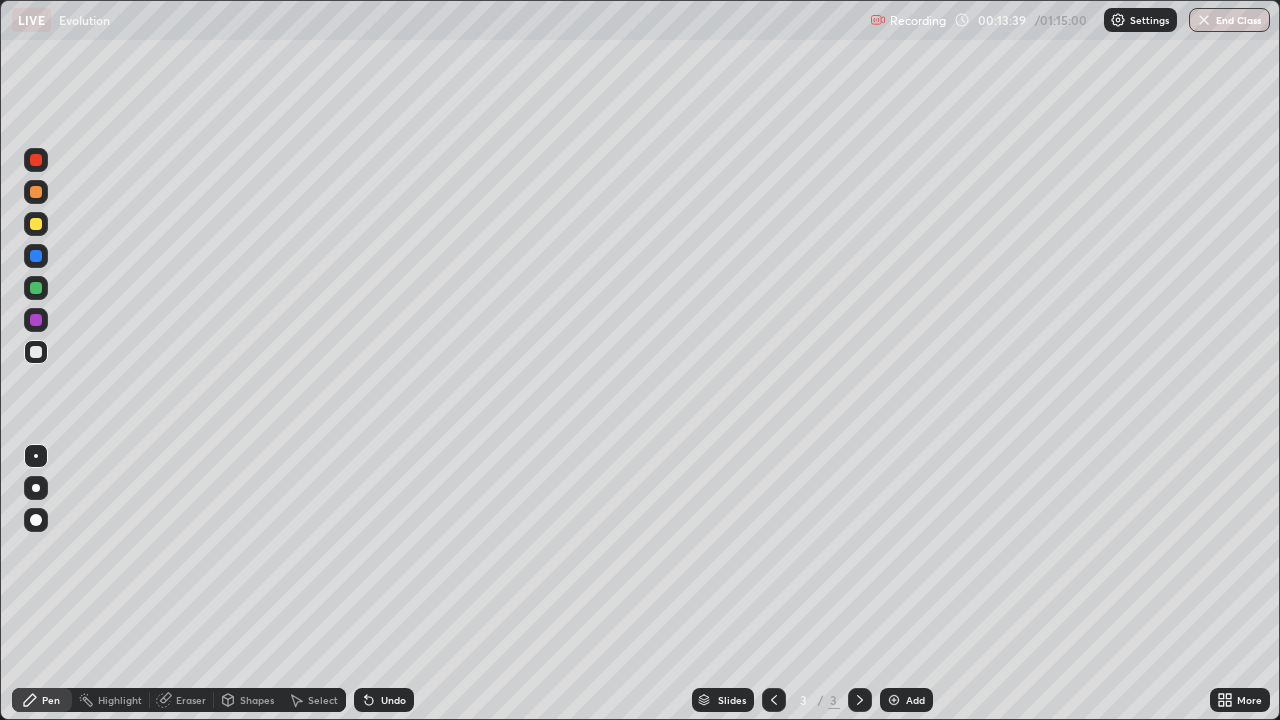 click on "Undo" at bounding box center [384, 700] 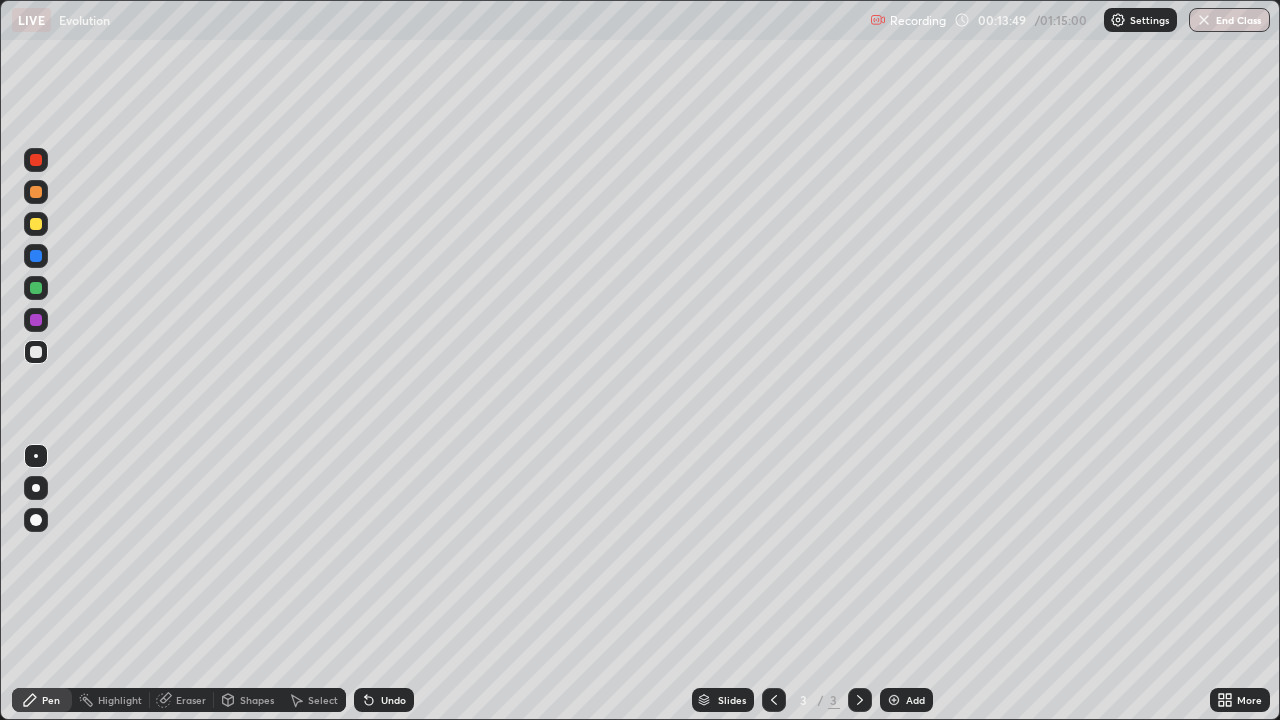 click at bounding box center (36, 288) 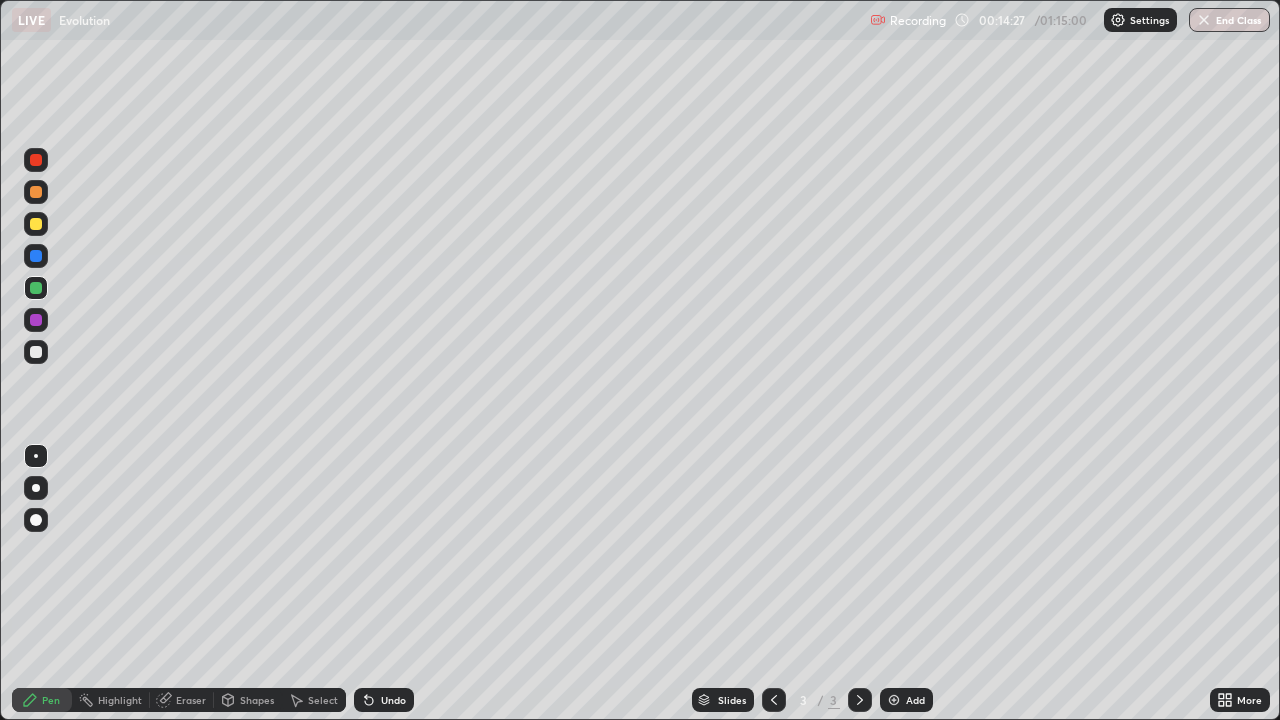 click at bounding box center [36, 224] 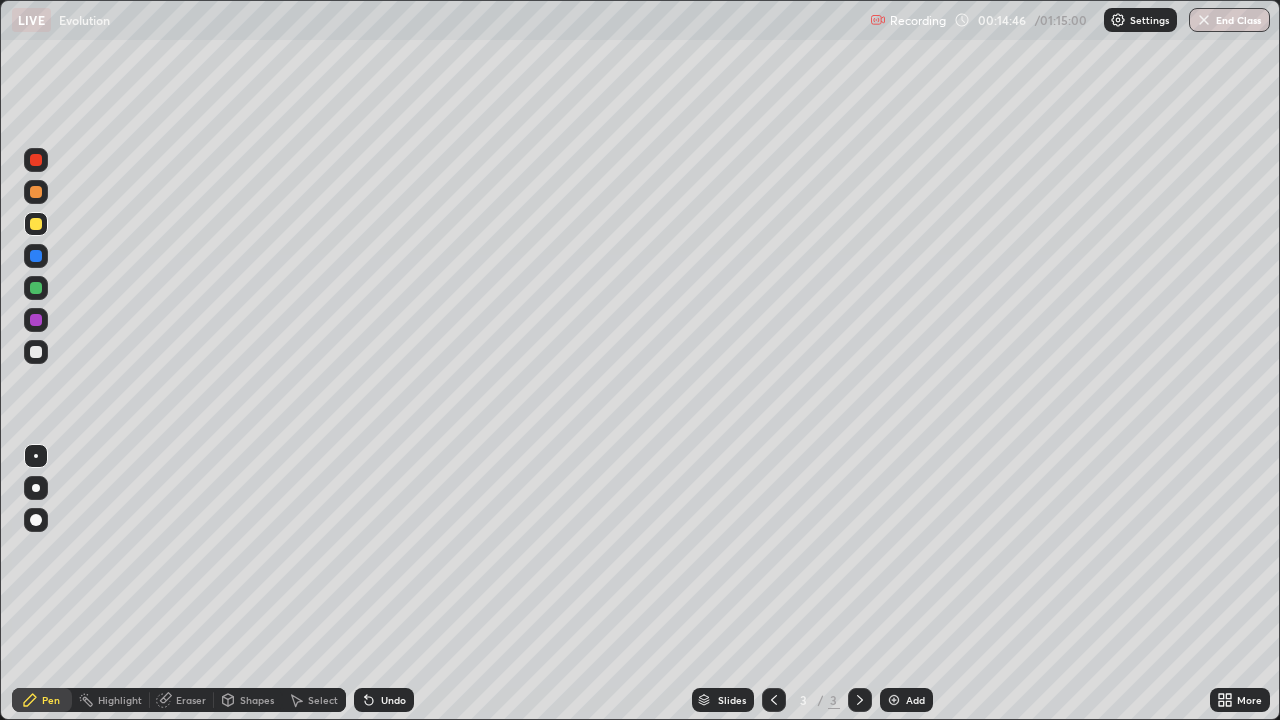 click at bounding box center [36, 320] 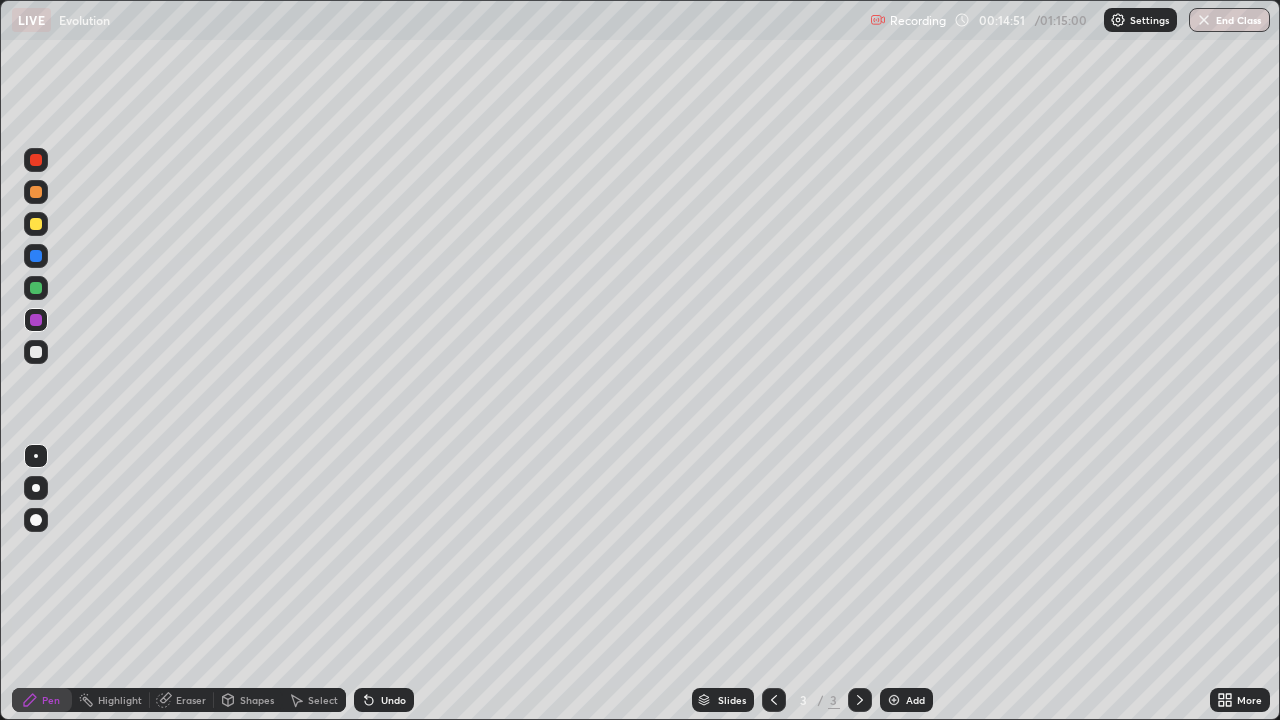 click at bounding box center [36, 224] 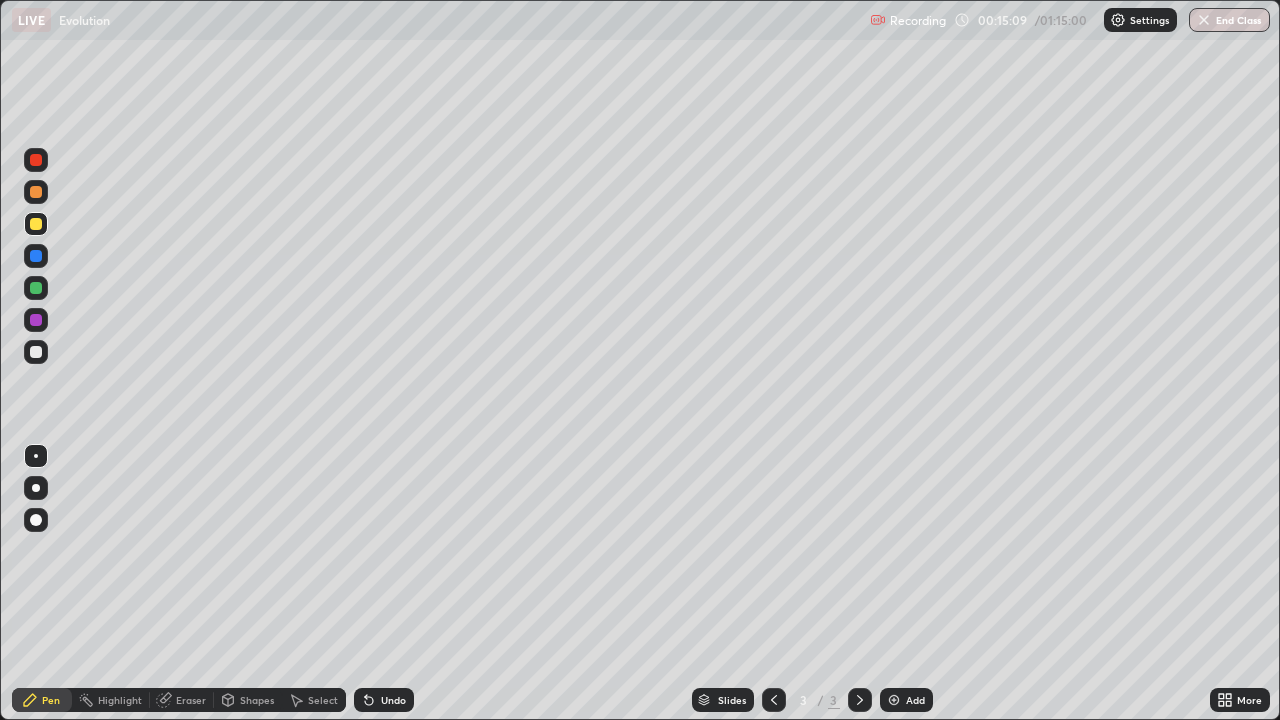 click on "Add" at bounding box center [915, 700] 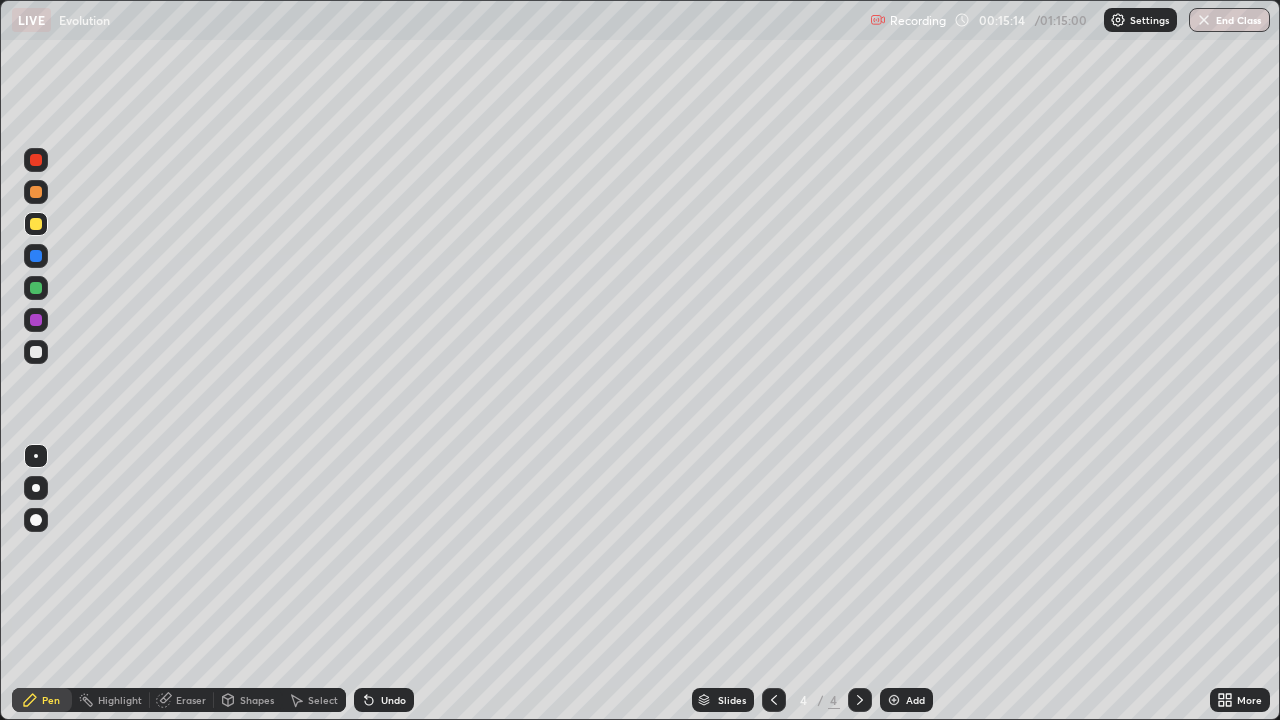 click at bounding box center [36, 352] 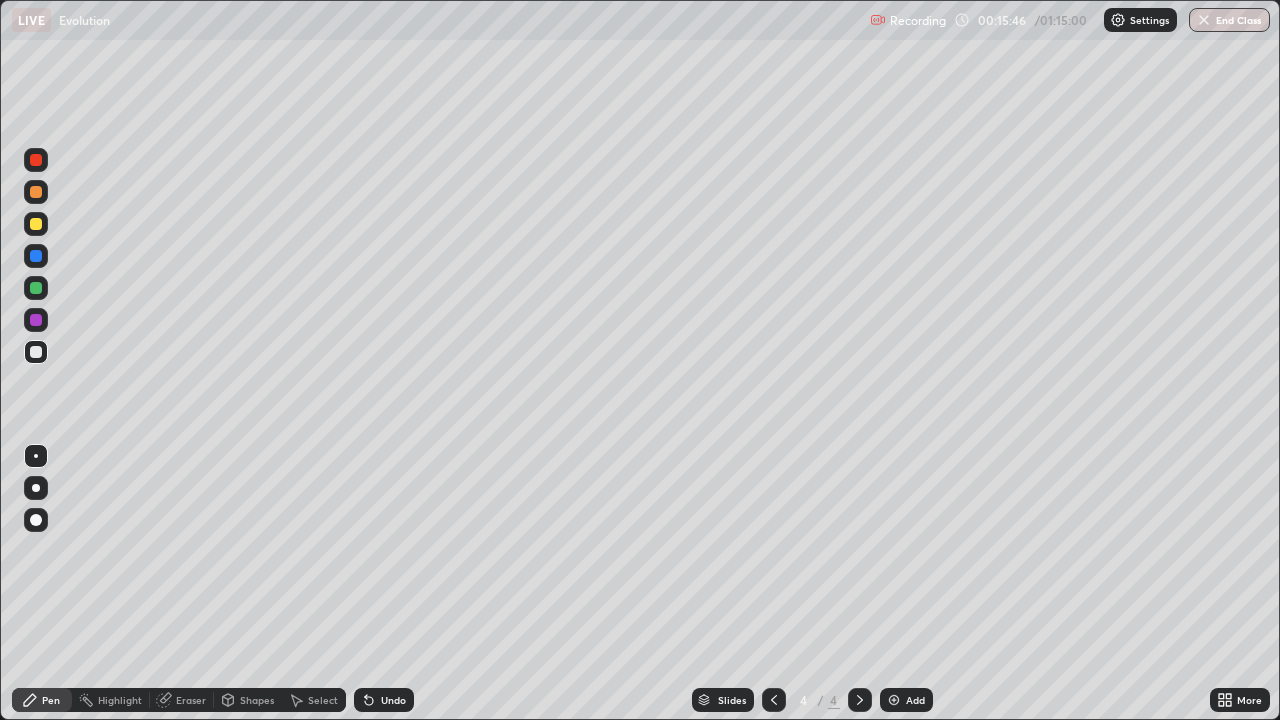 click 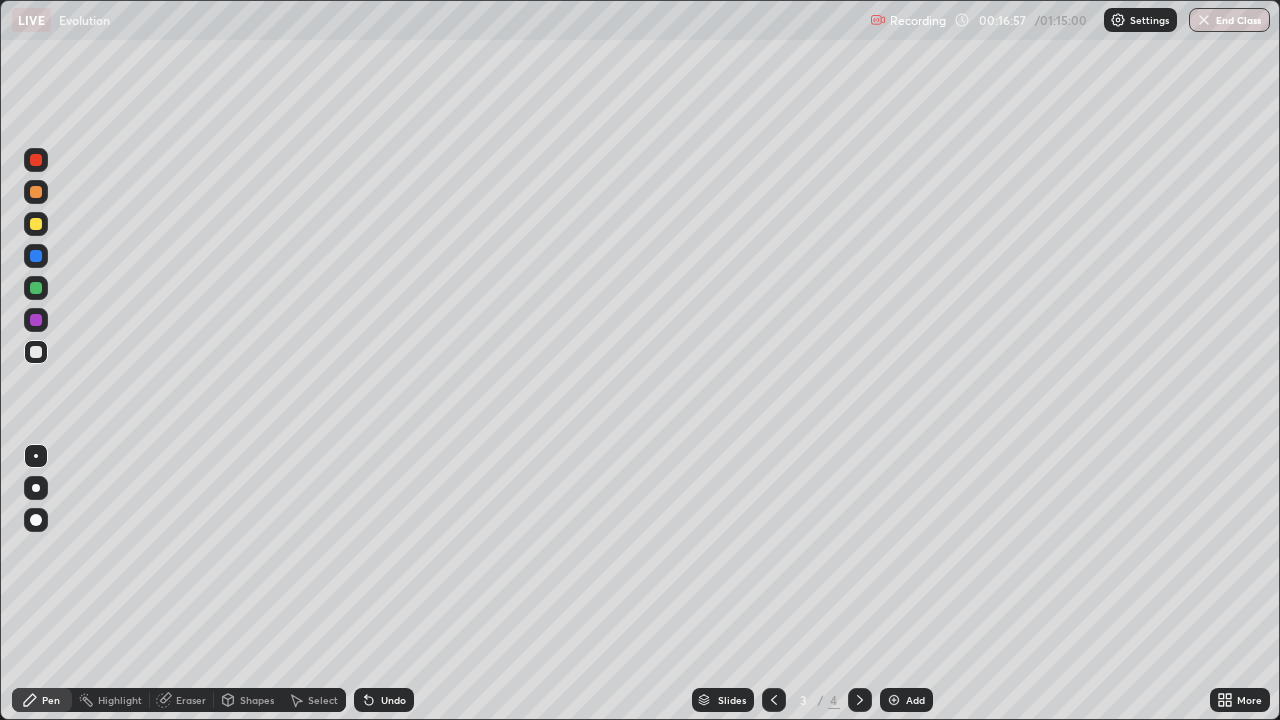 click 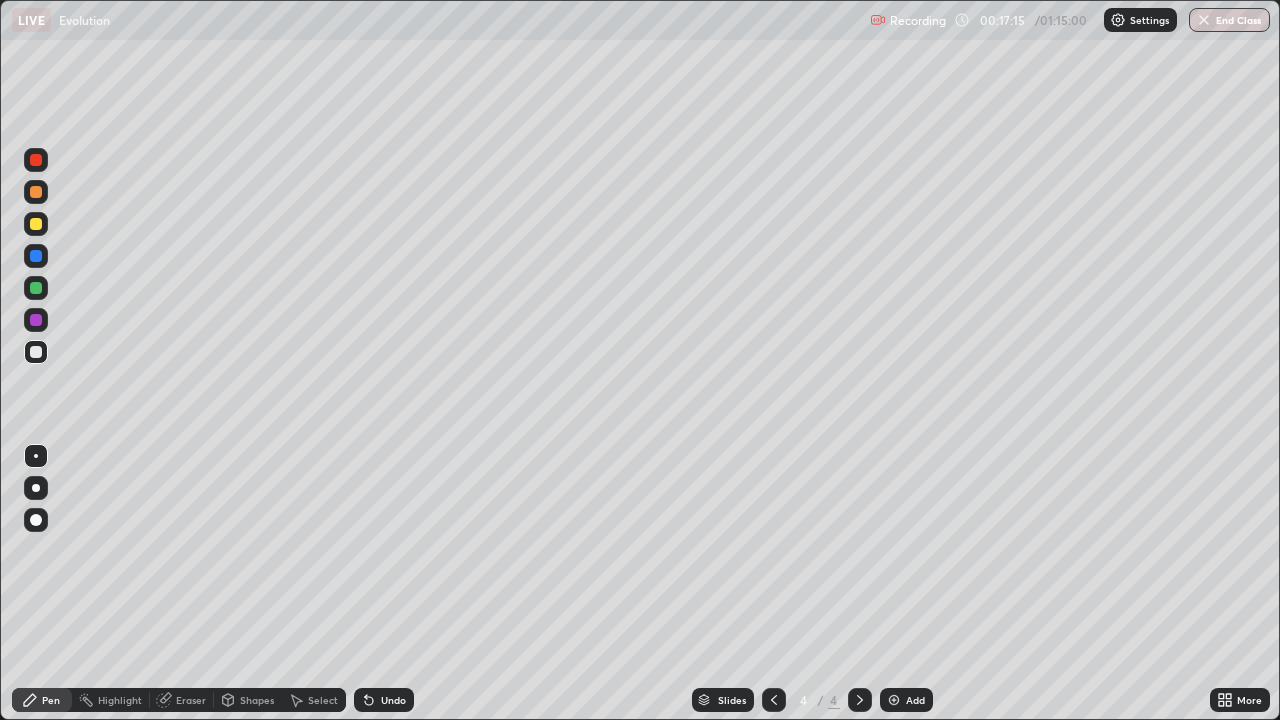 click 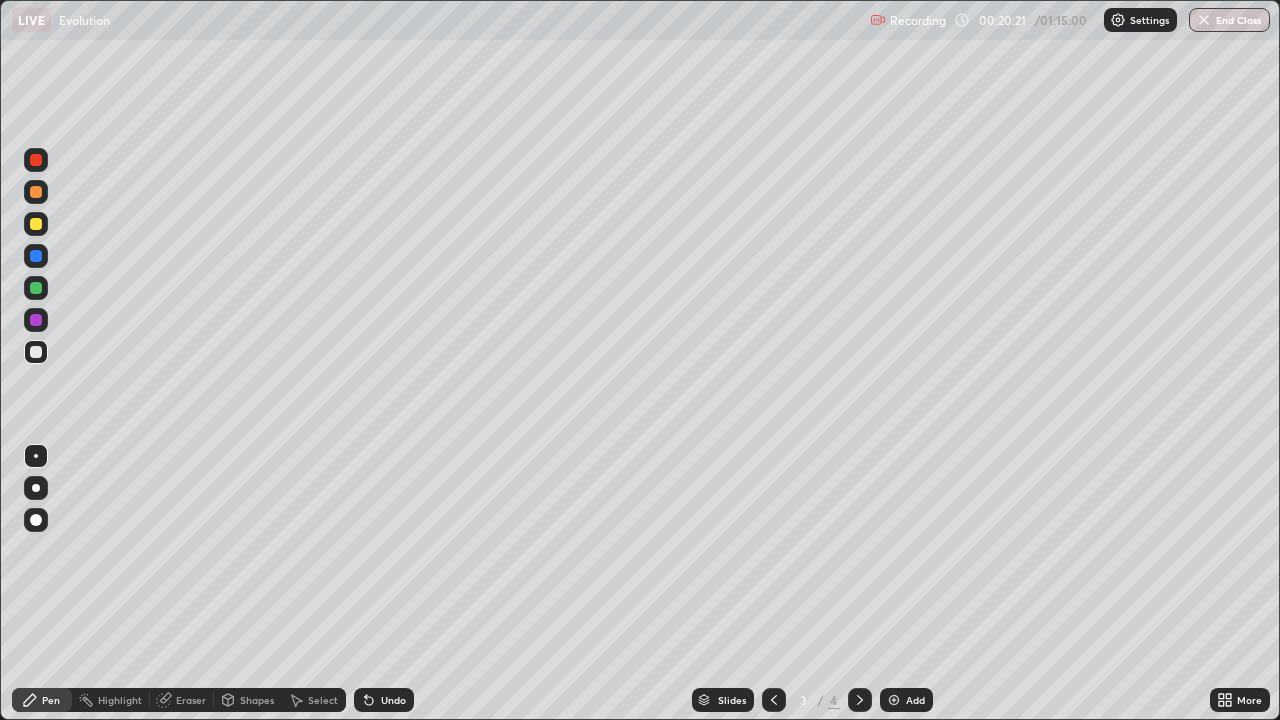 click 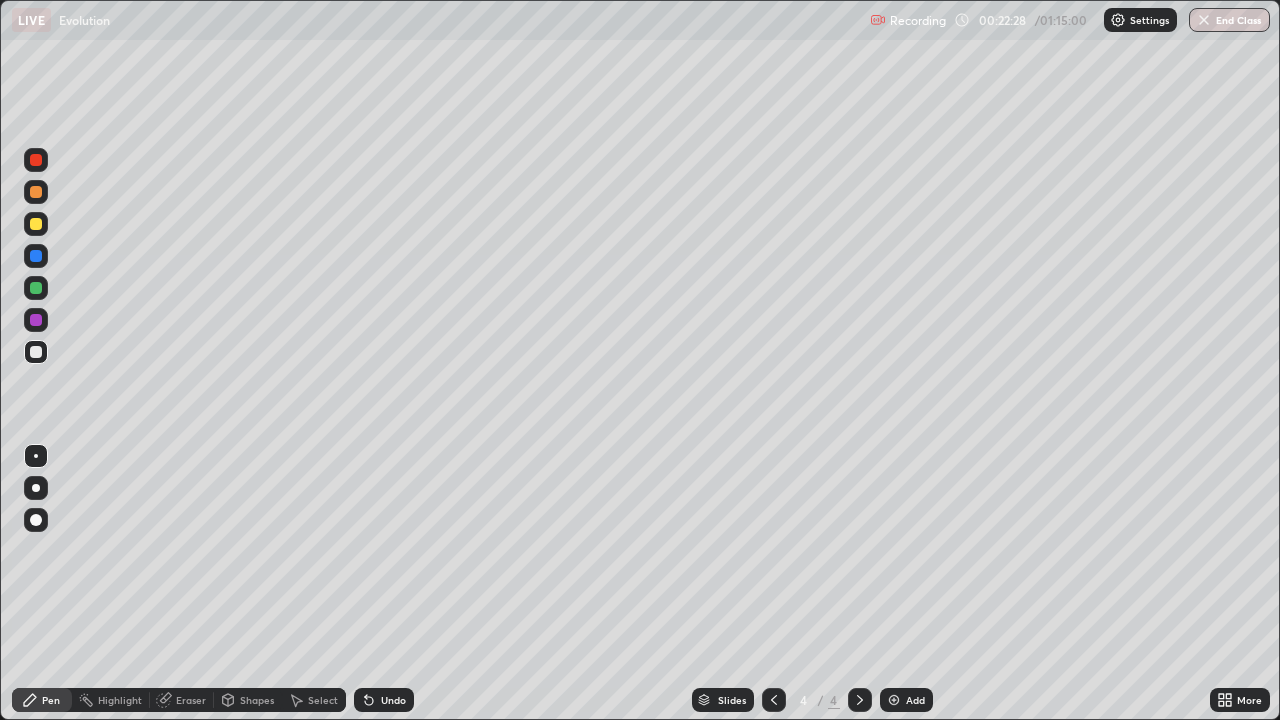 click at bounding box center (36, 192) 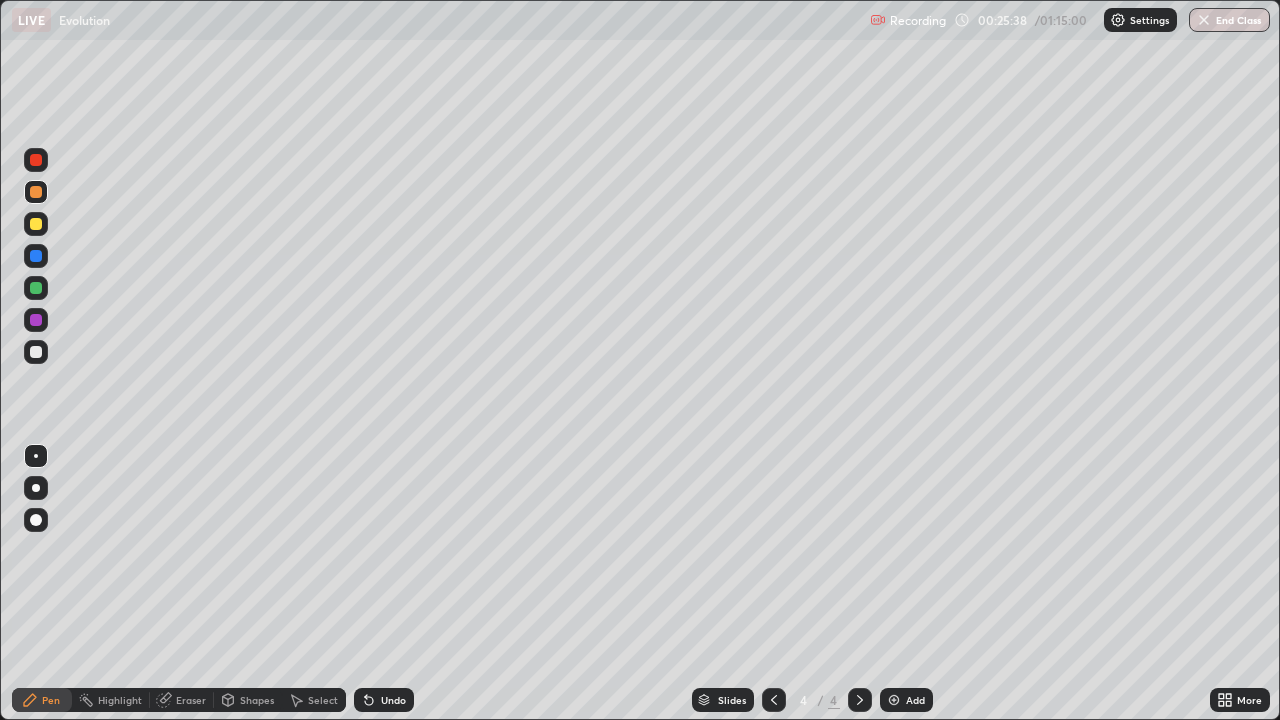 click 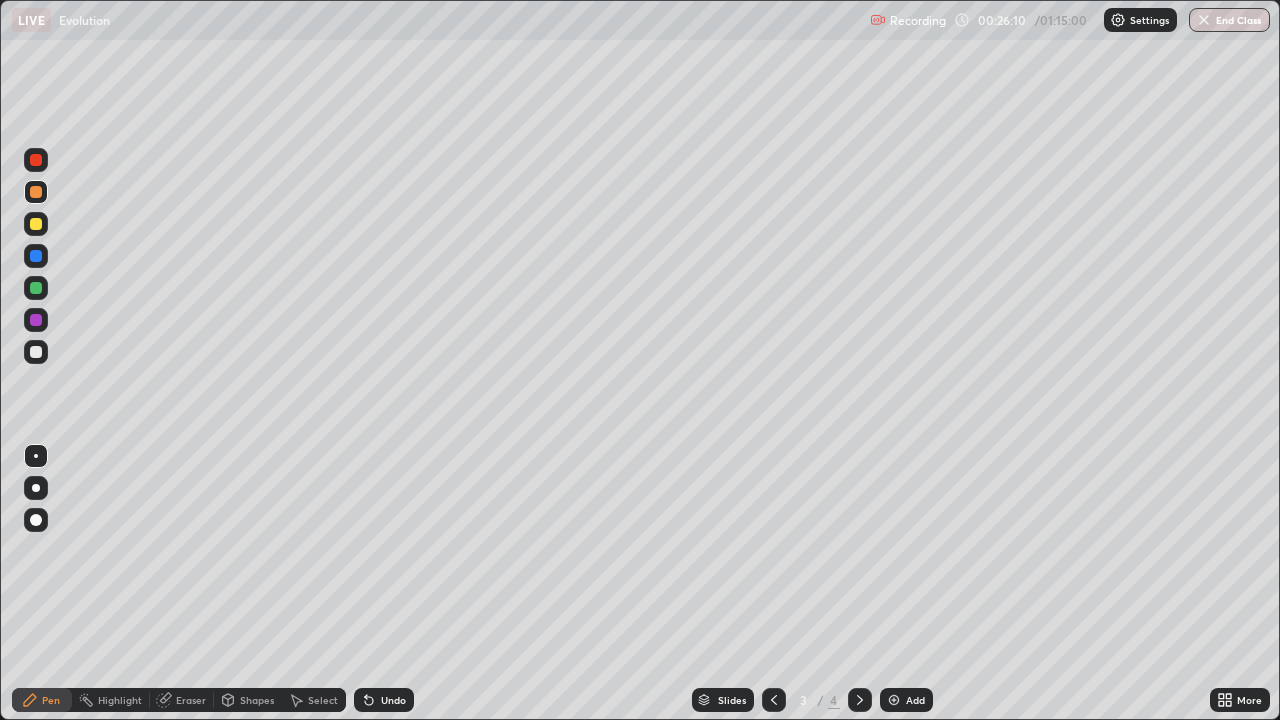 click on "Select" at bounding box center [323, 700] 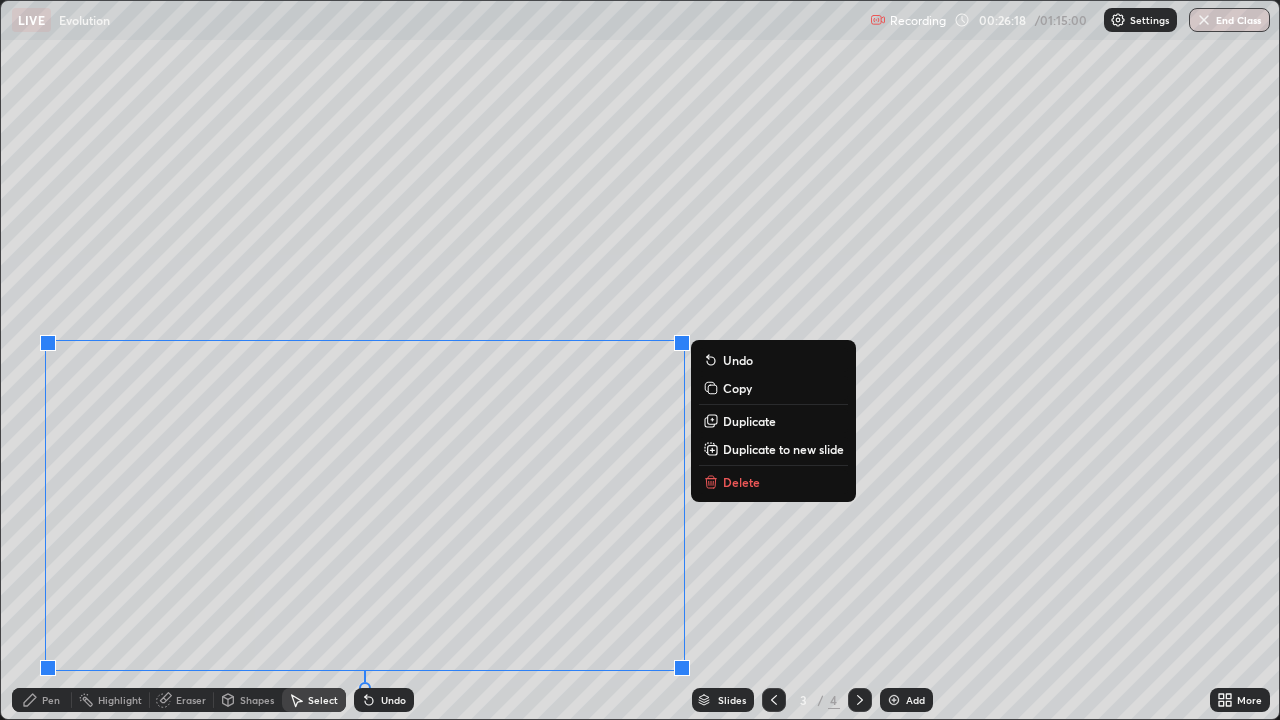 click on "0 ° Undo Copy Duplicate Duplicate to new slide Delete" at bounding box center [640, 360] 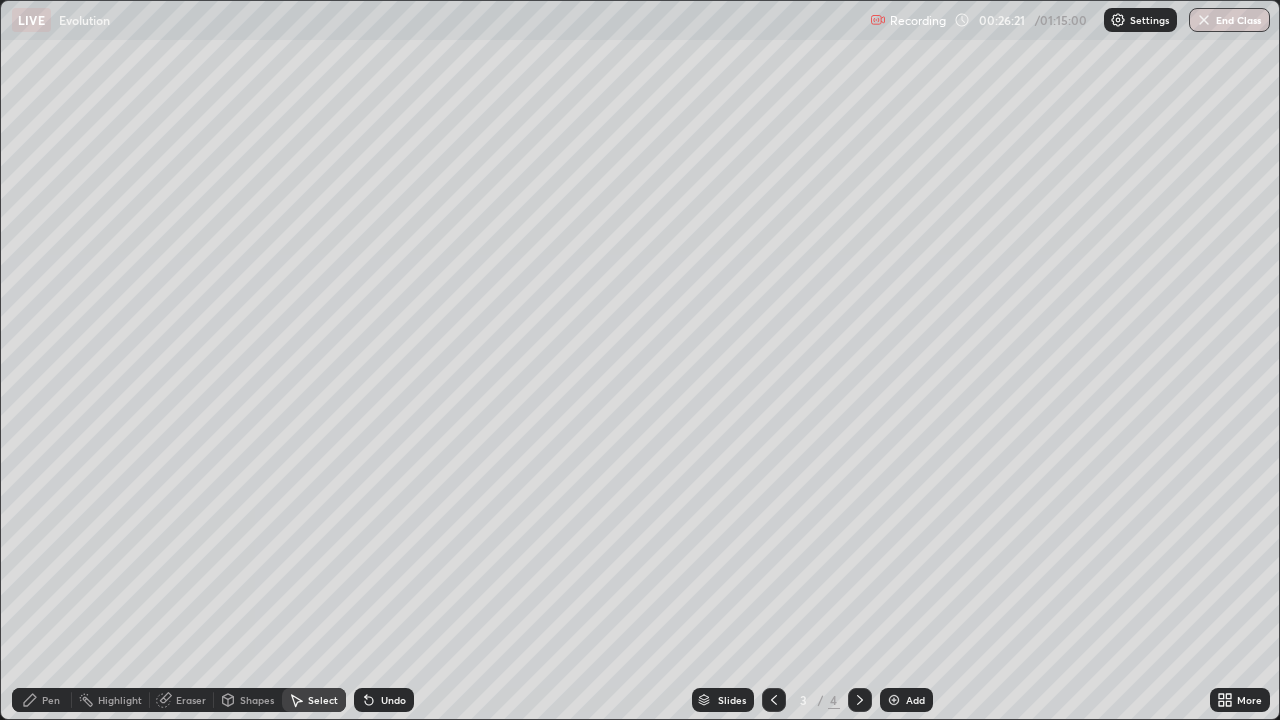 click on "Eraser" at bounding box center [182, 700] 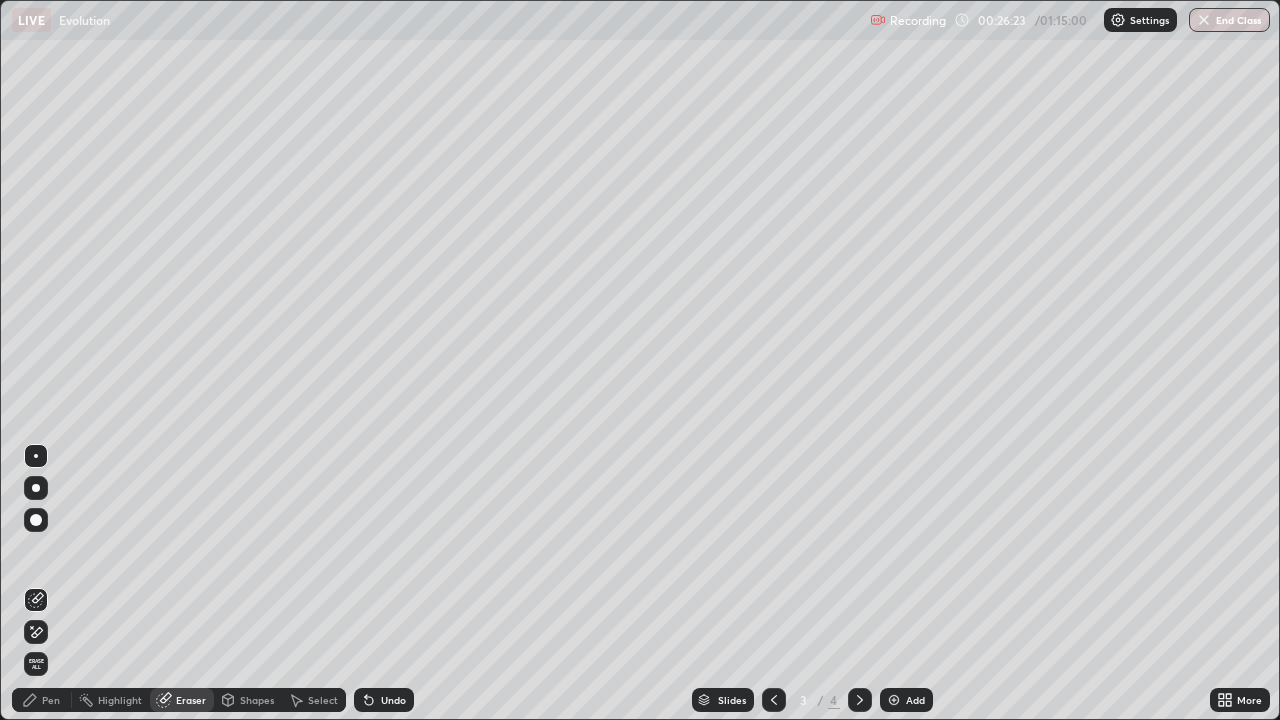 click on "Pen" at bounding box center [51, 700] 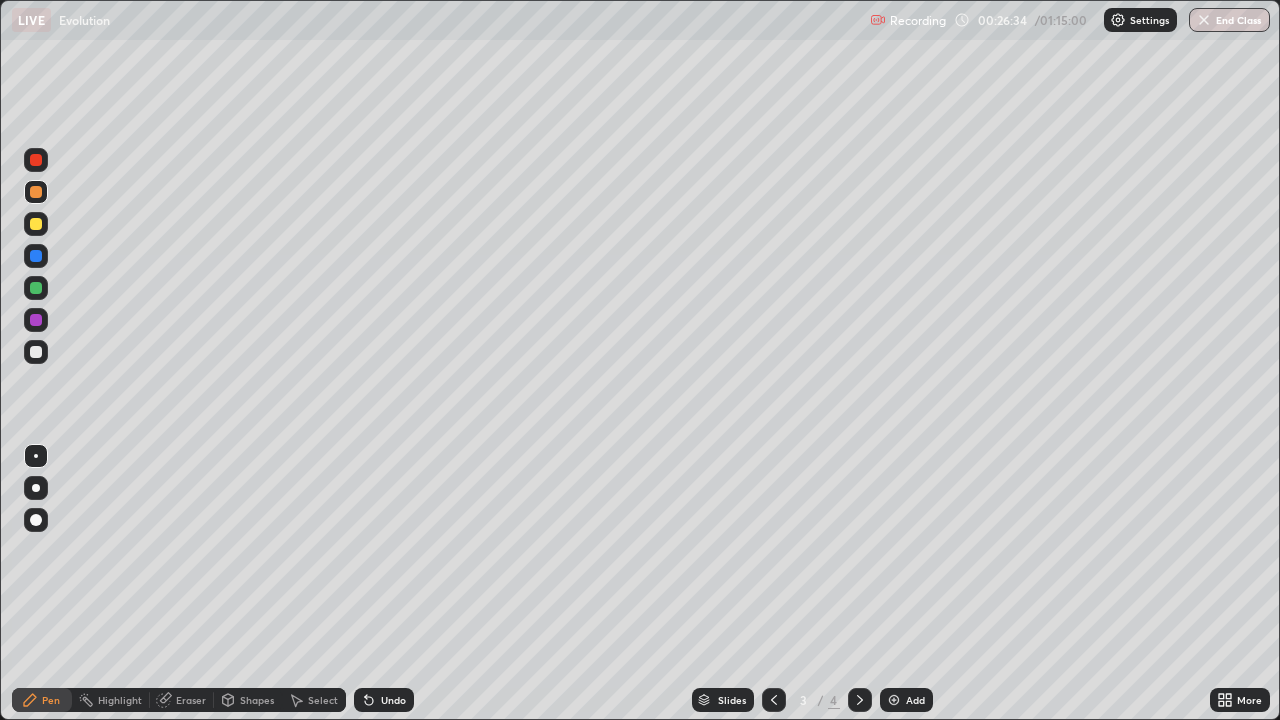 click on "Shapes" at bounding box center [257, 700] 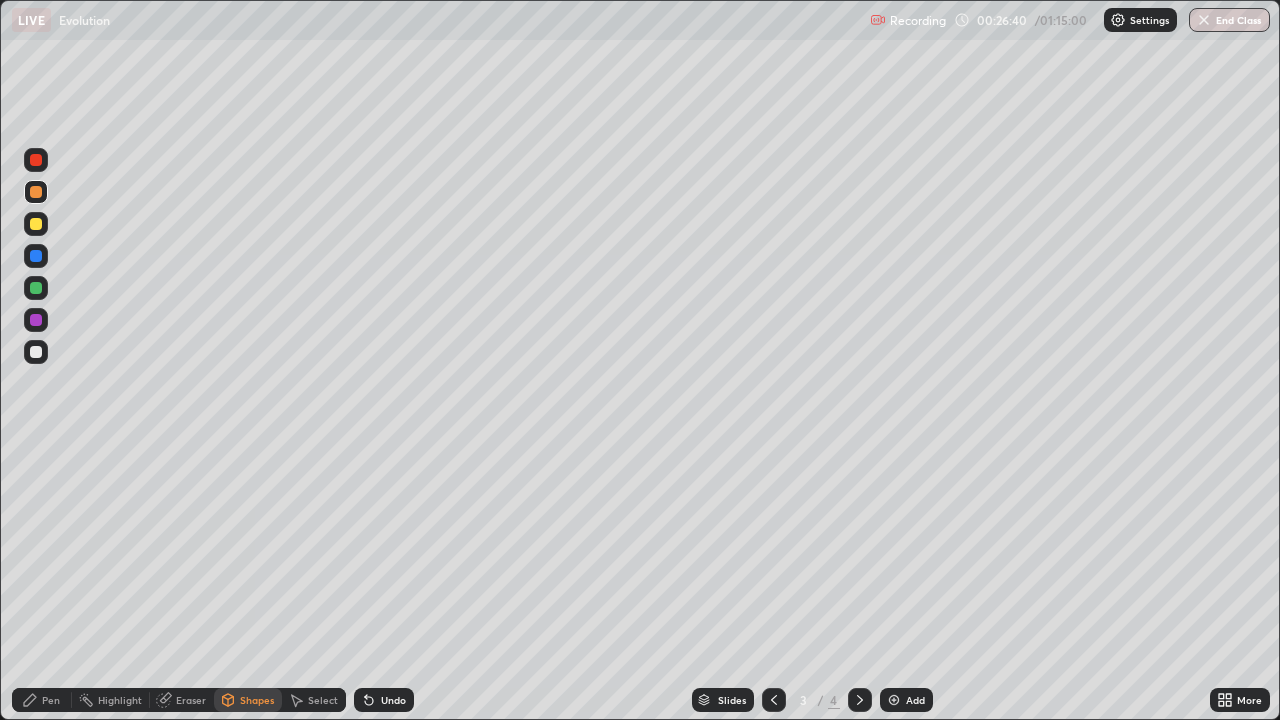 click on "Undo" at bounding box center (393, 700) 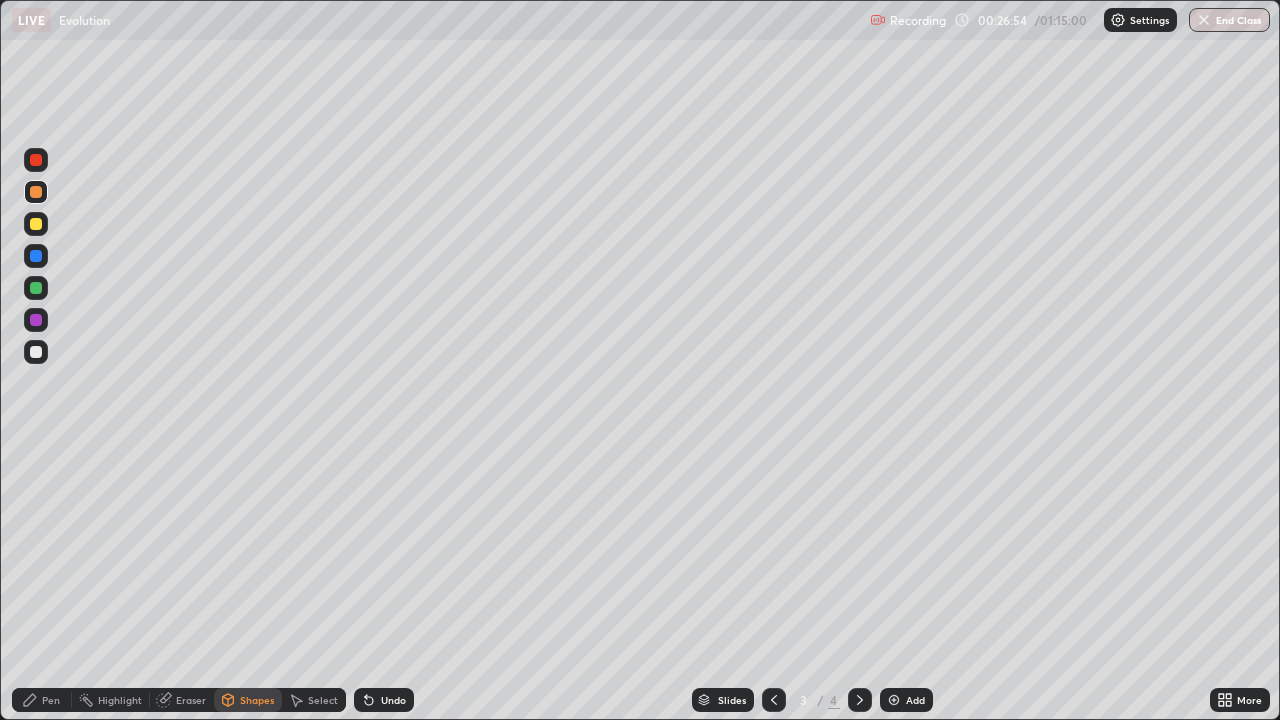 click on "Undo" at bounding box center (393, 700) 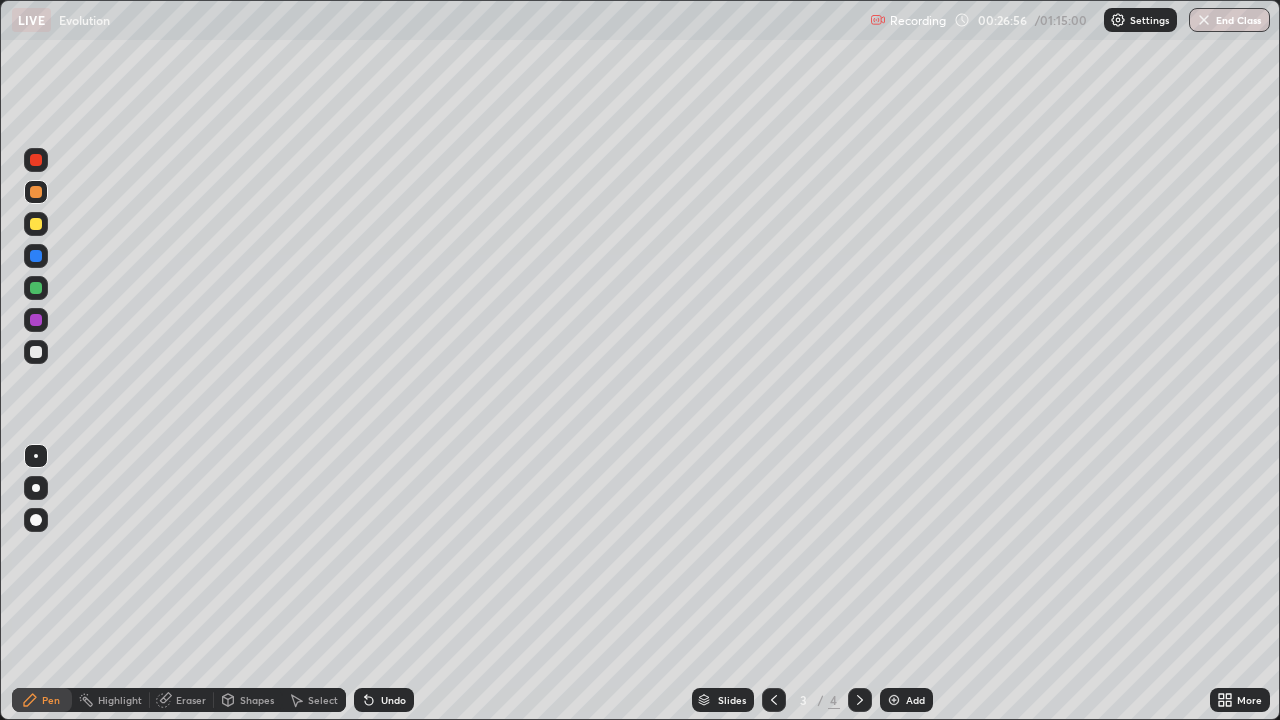 click at bounding box center (36, 352) 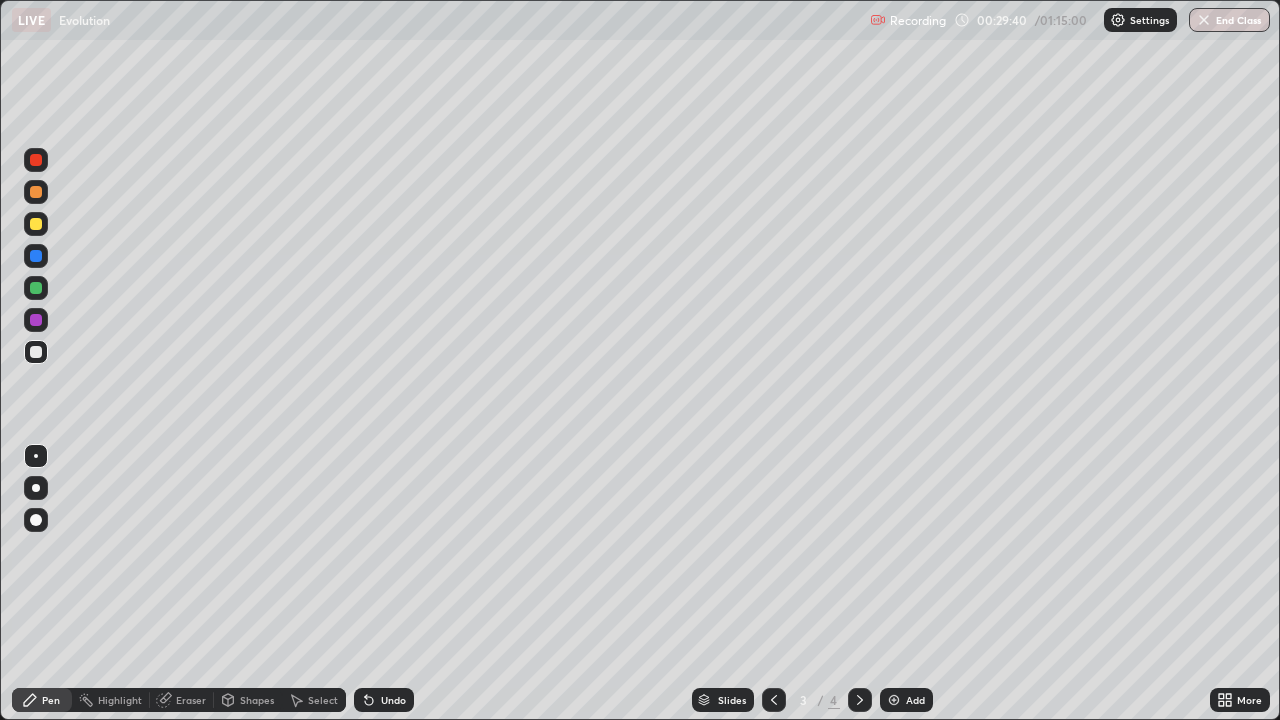 click 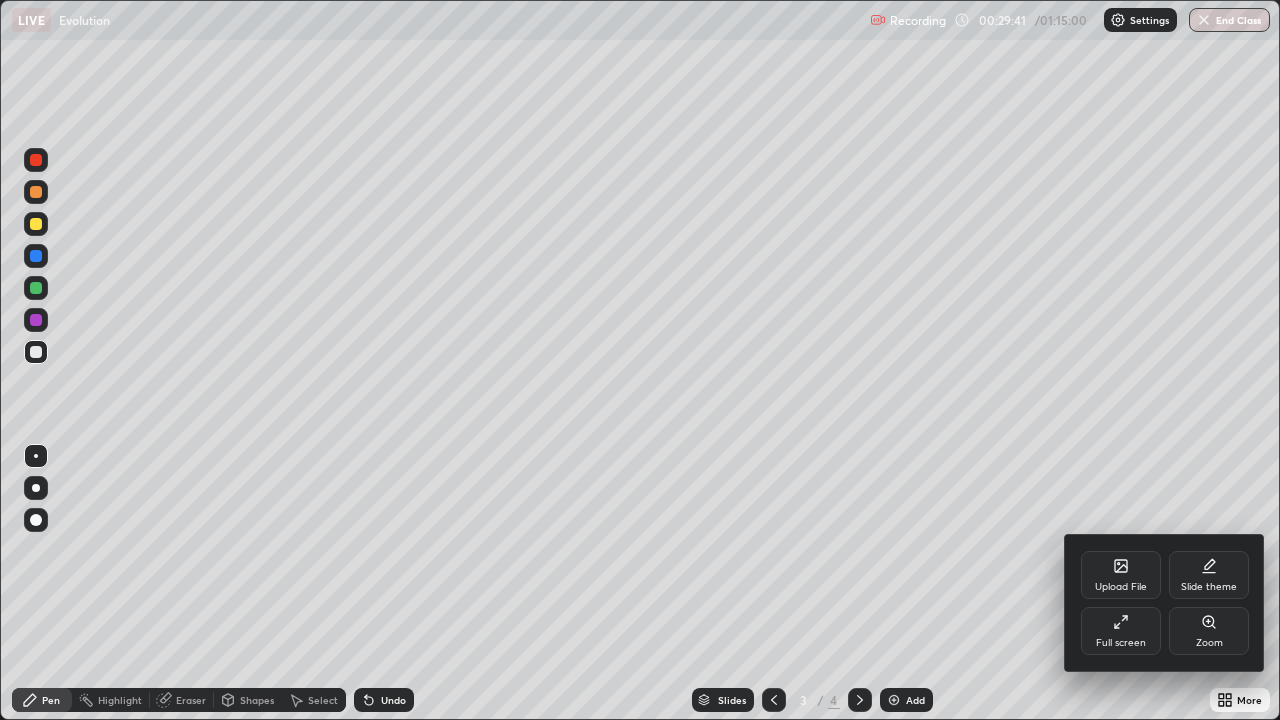 click on "Full screen" at bounding box center (1121, 631) 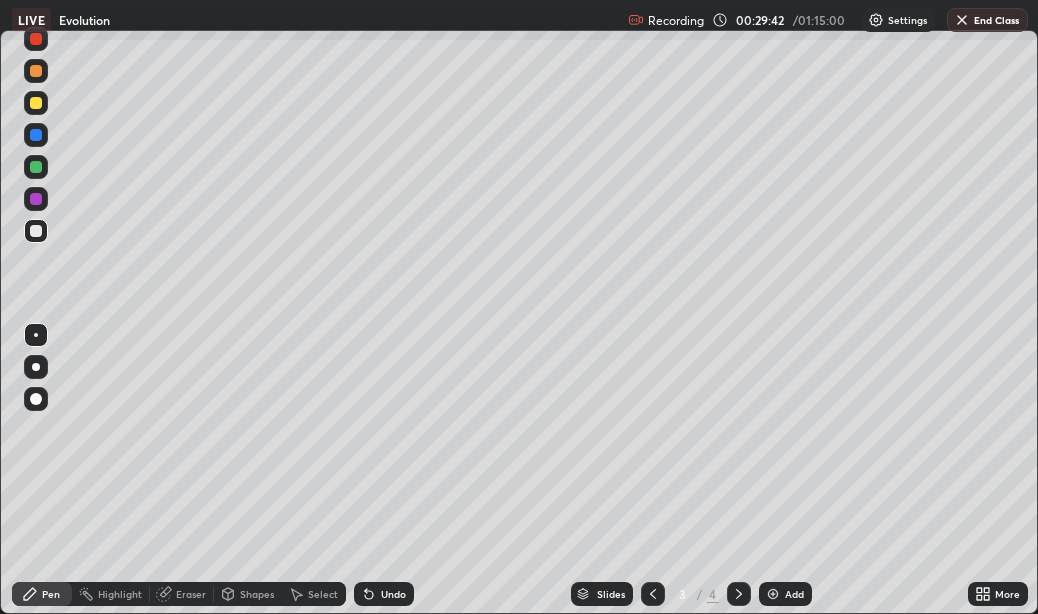 scroll, scrollTop: 614, scrollLeft: 1038, axis: both 